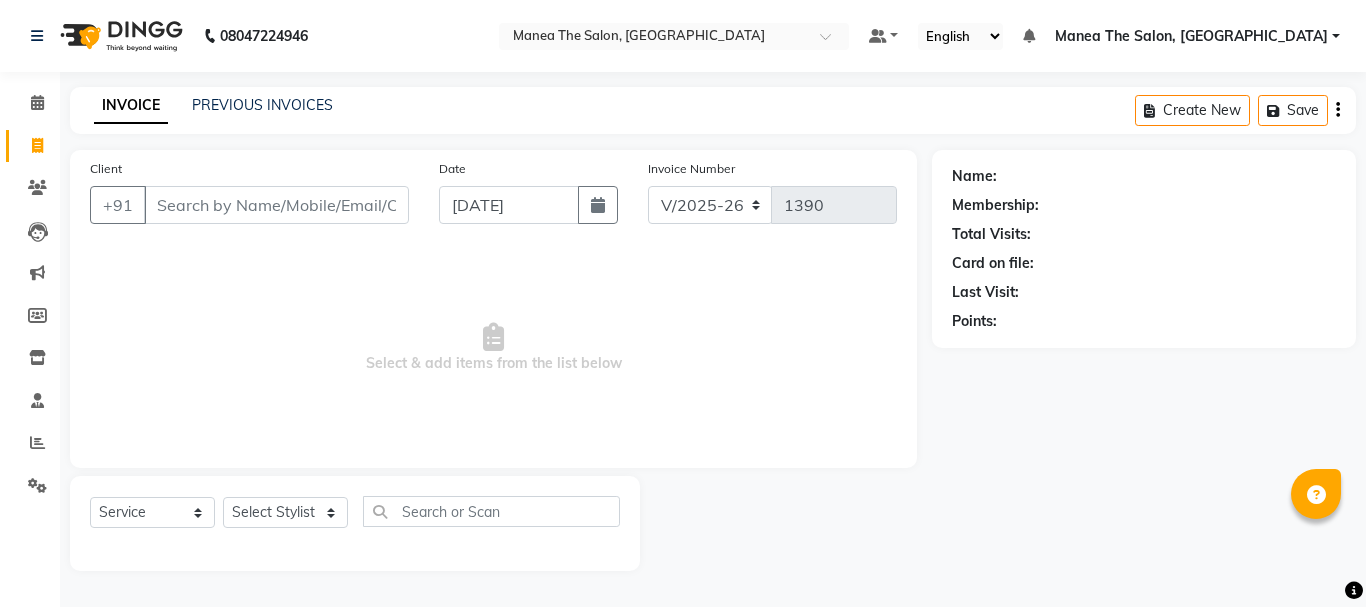select on "7351" 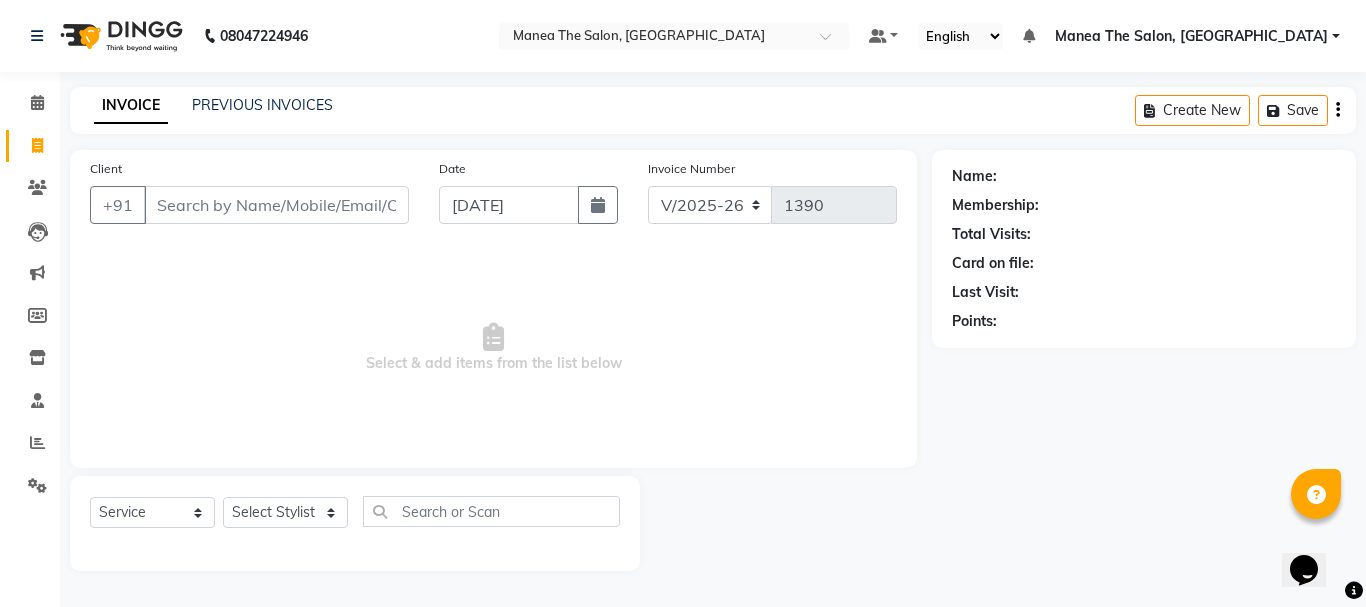 scroll, scrollTop: 0, scrollLeft: 0, axis: both 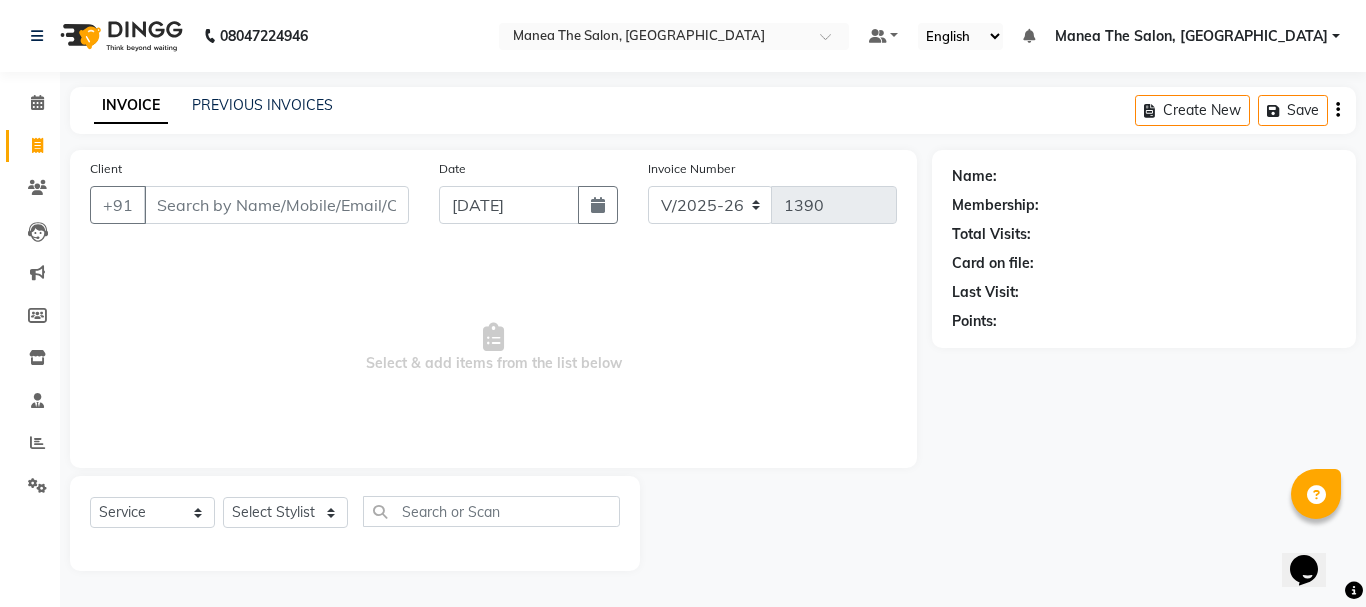 click on "Select & add items from the list below" at bounding box center [493, 348] 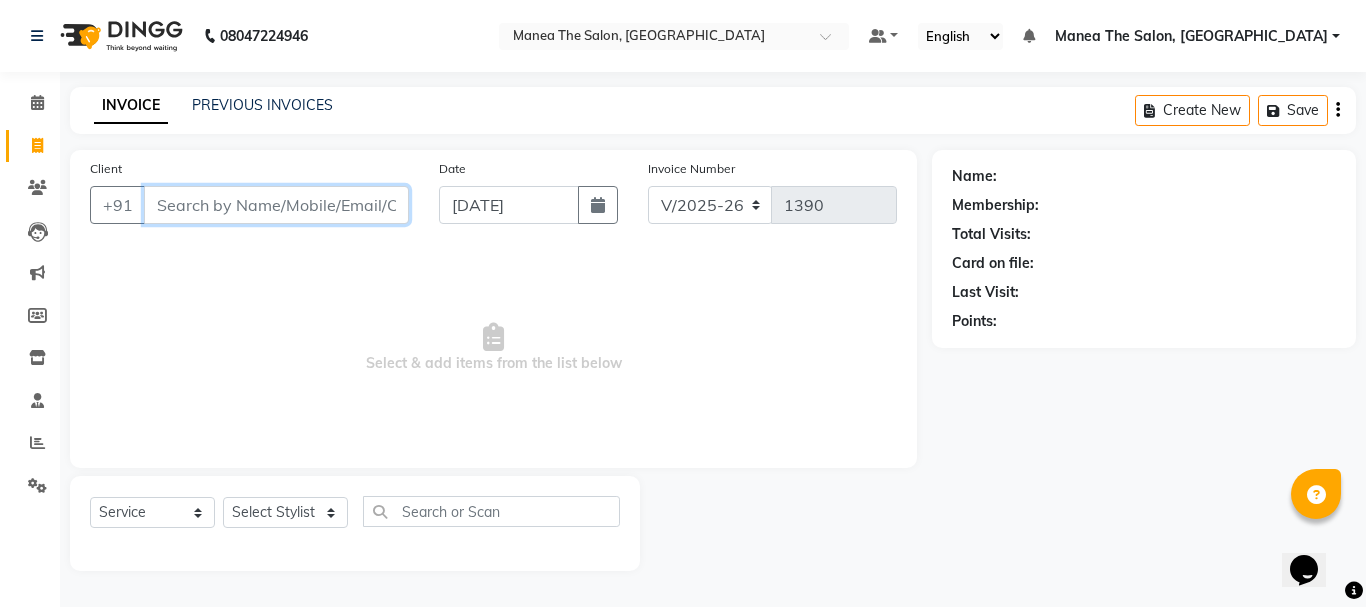 click on "Client" at bounding box center (276, 205) 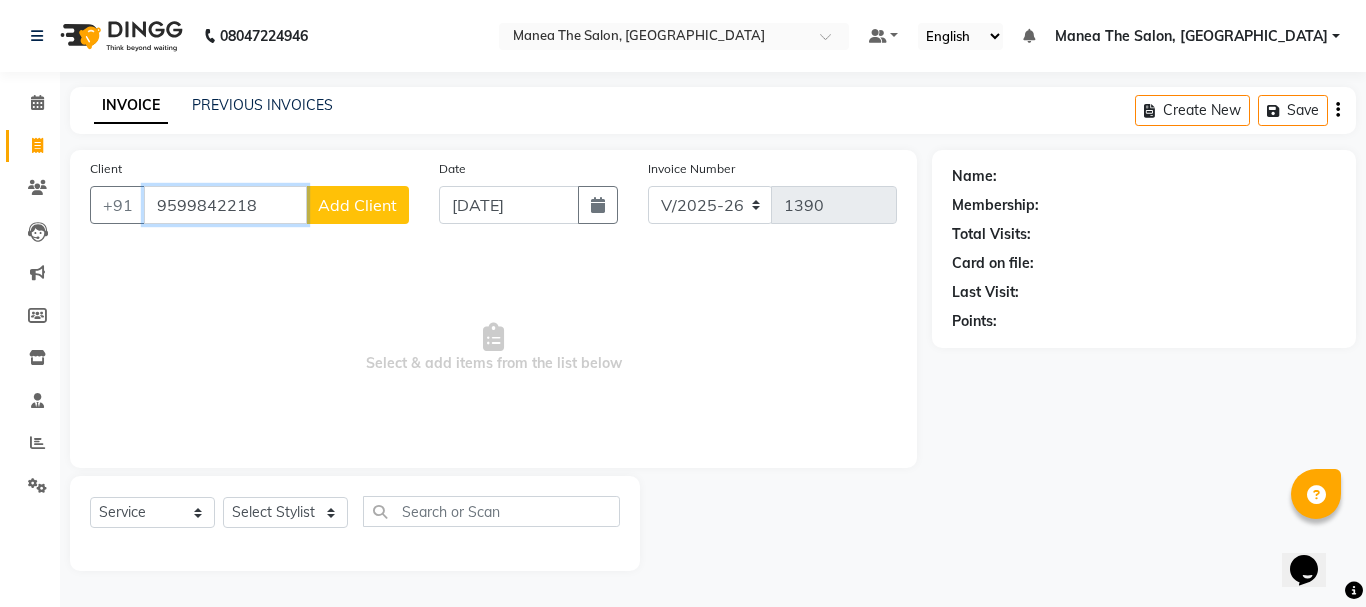 type on "9599842218" 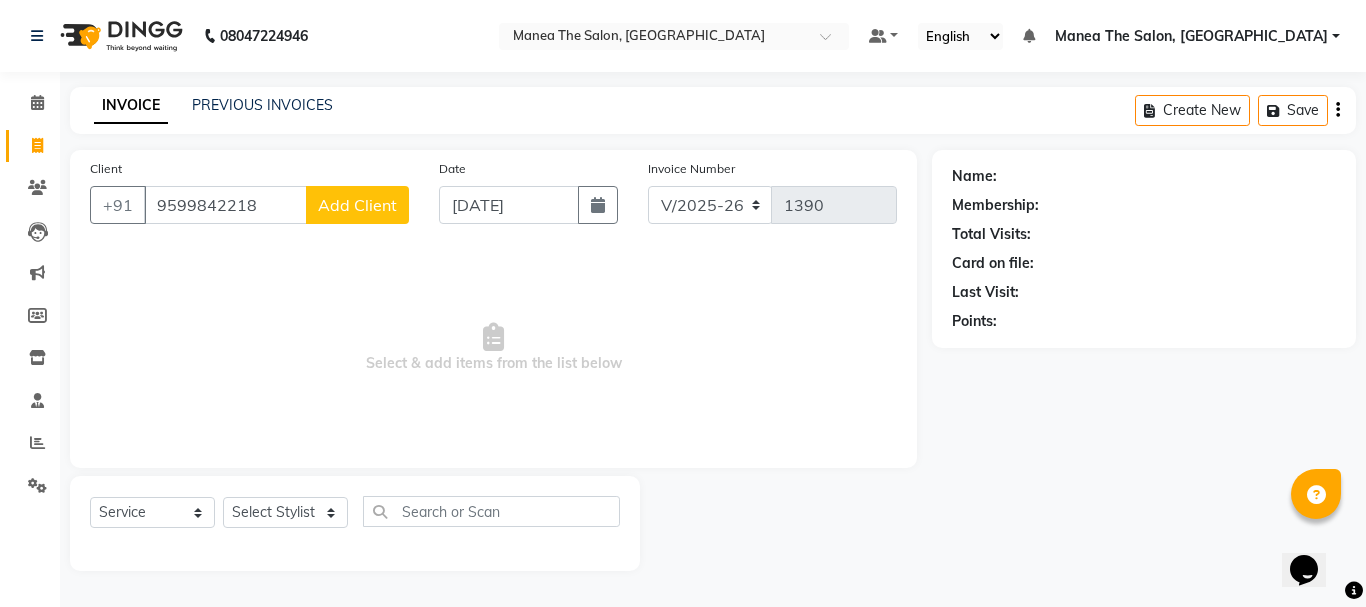 click on "Add Client" 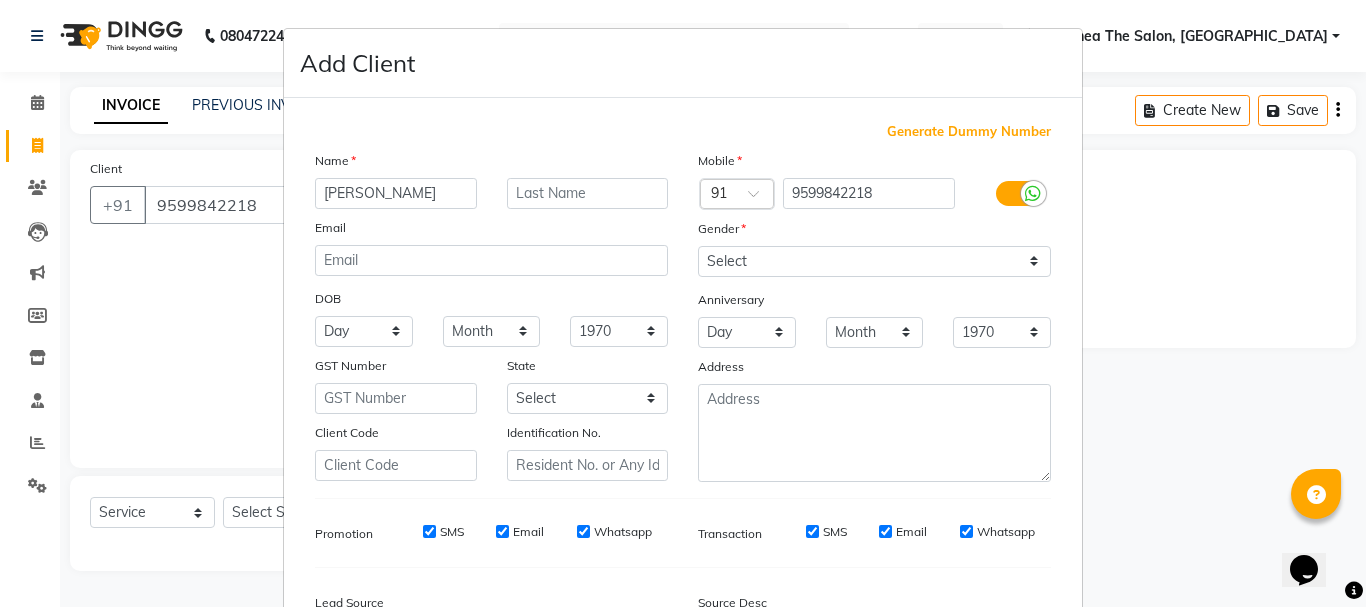 type on "[PERSON_NAME]" 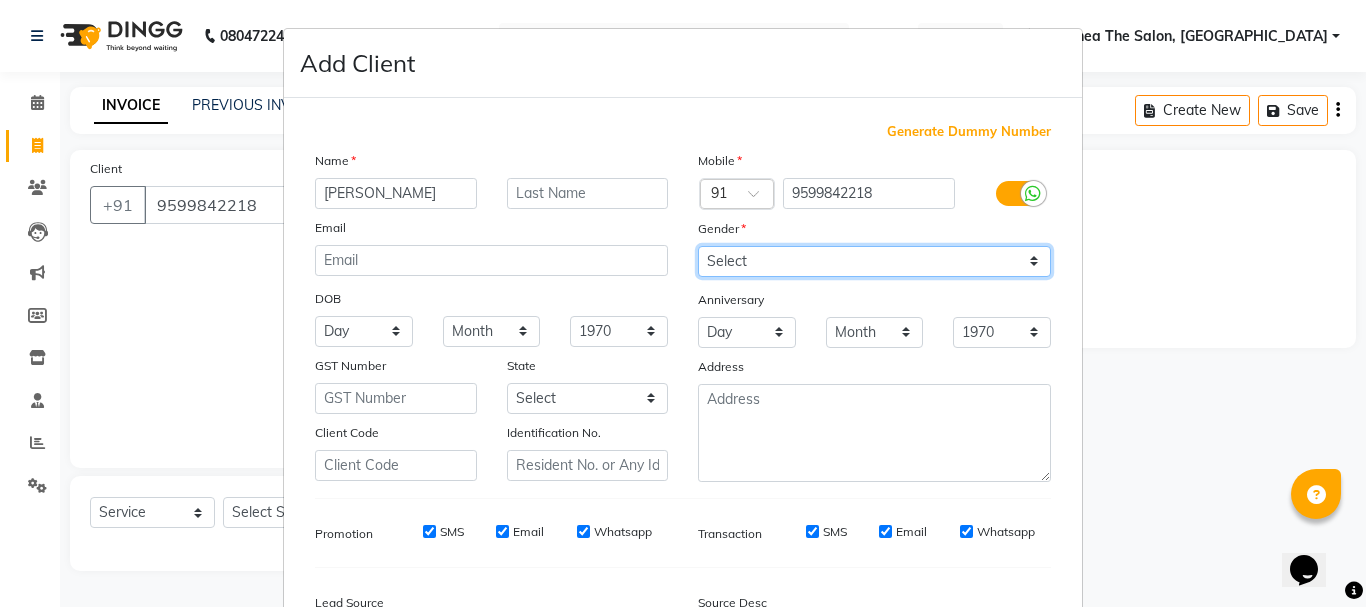 click on "Select [DEMOGRAPHIC_DATA] [DEMOGRAPHIC_DATA] Other Prefer Not To Say" at bounding box center [874, 261] 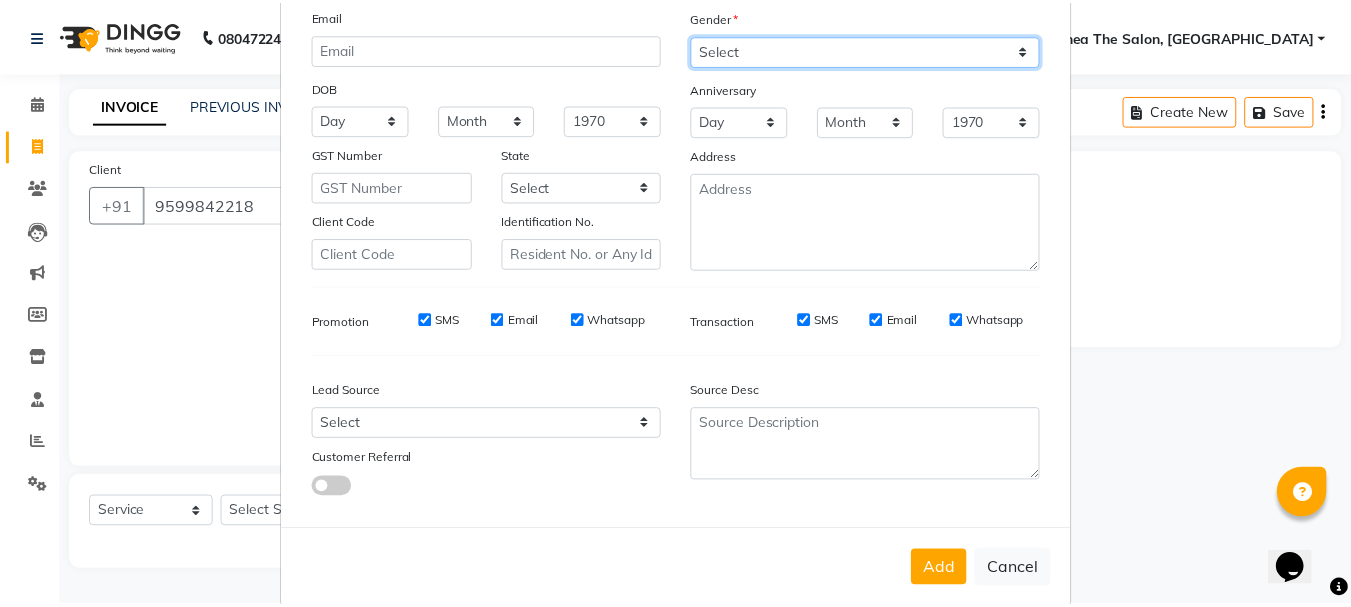 scroll, scrollTop: 242, scrollLeft: 0, axis: vertical 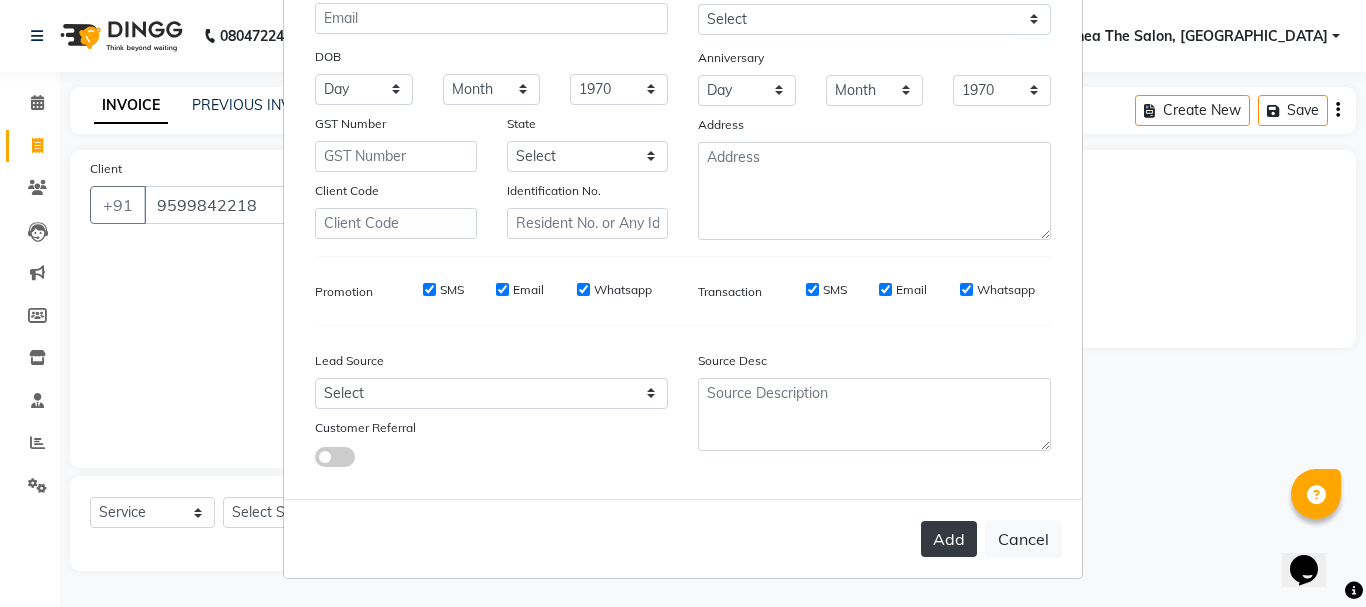 click on "Add" at bounding box center [949, 539] 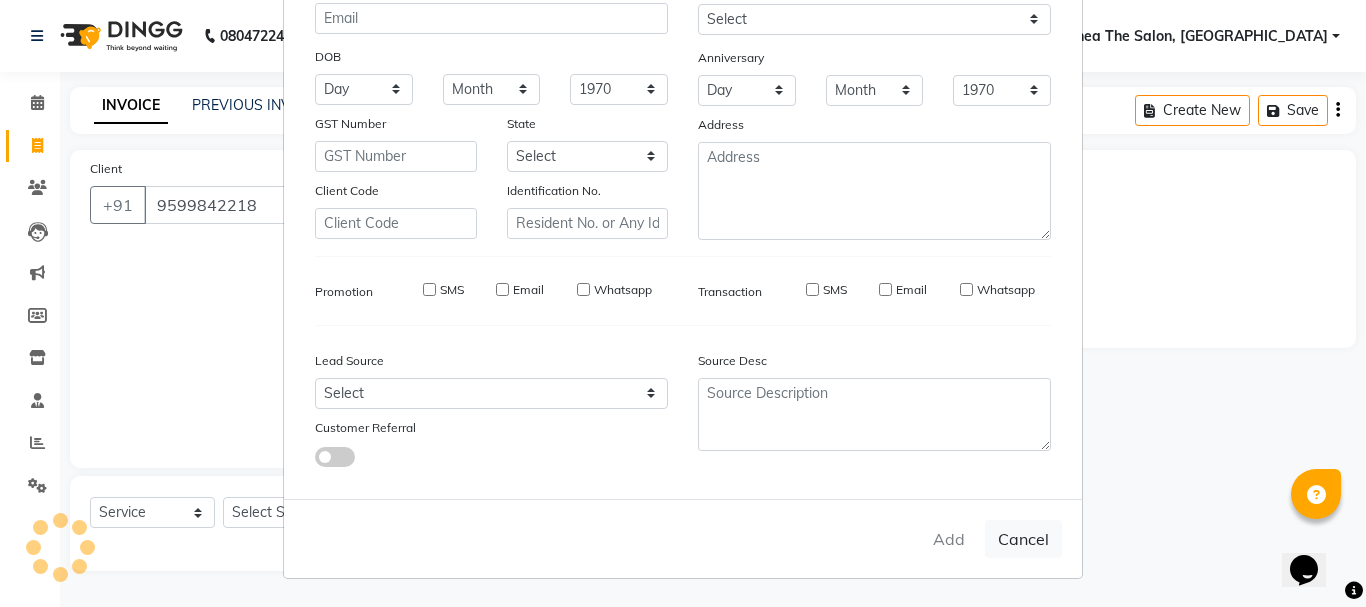 type 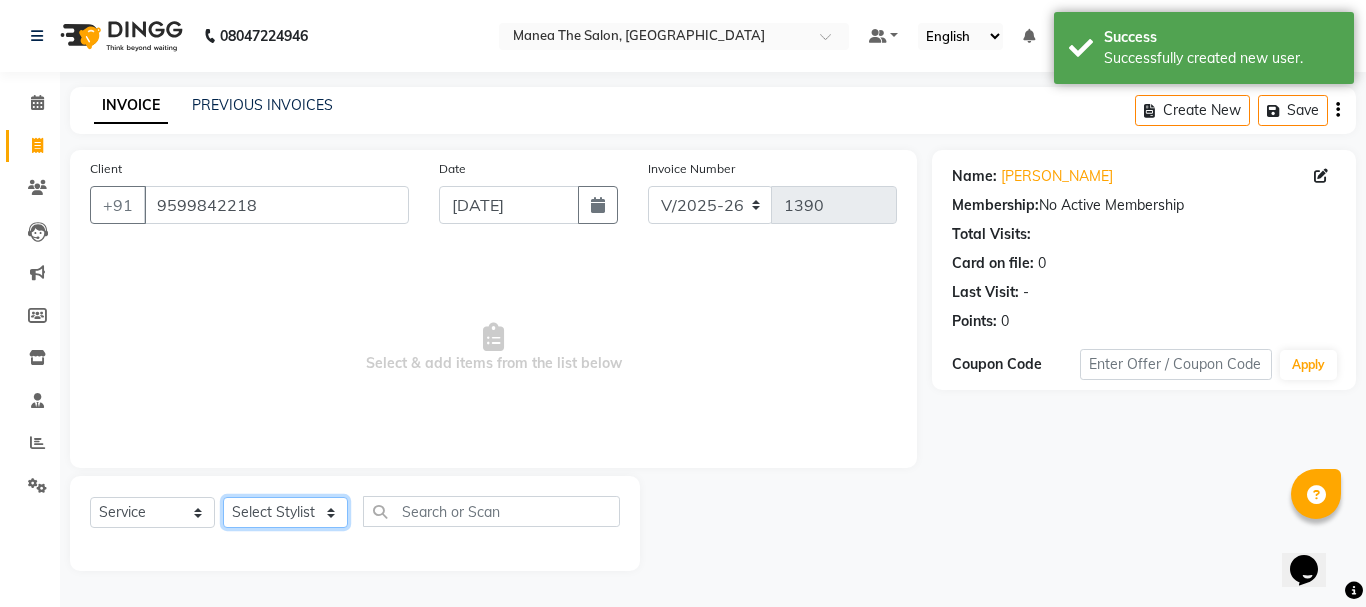 drag, startPoint x: 325, startPoint y: 513, endPoint x: 323, endPoint y: 502, distance: 11.18034 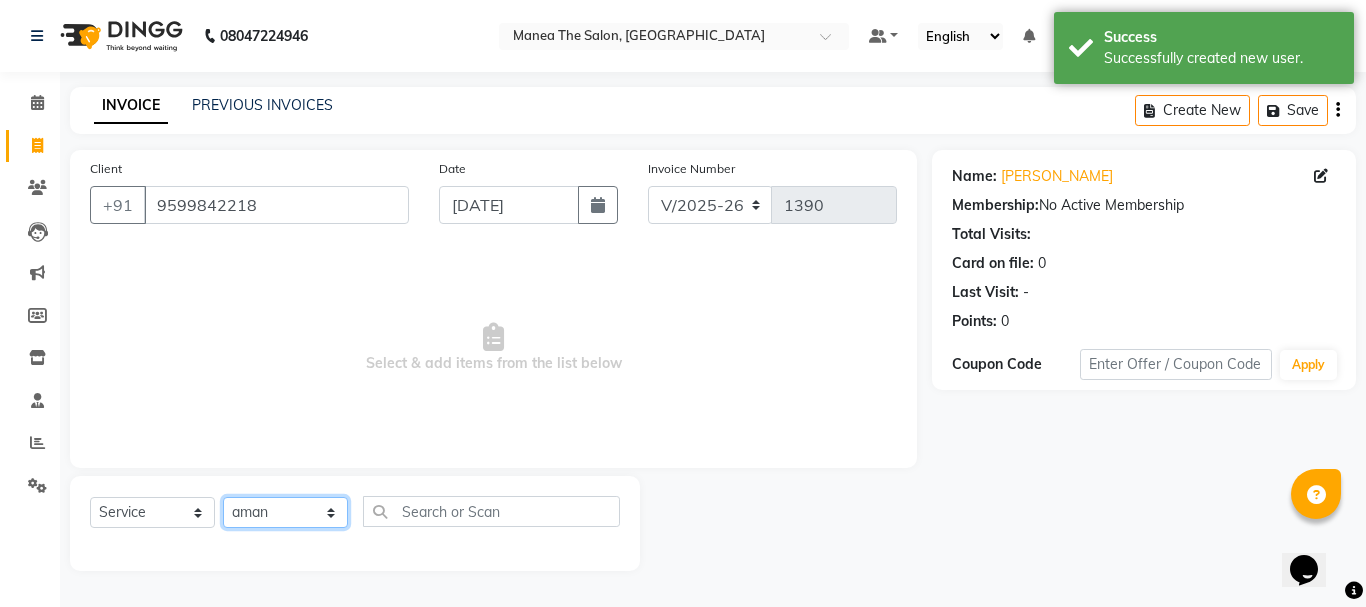 click on "Select Stylist [PERSON_NAME] Divya [PERSON_NAME] Renuka [PERSON_NAME]" 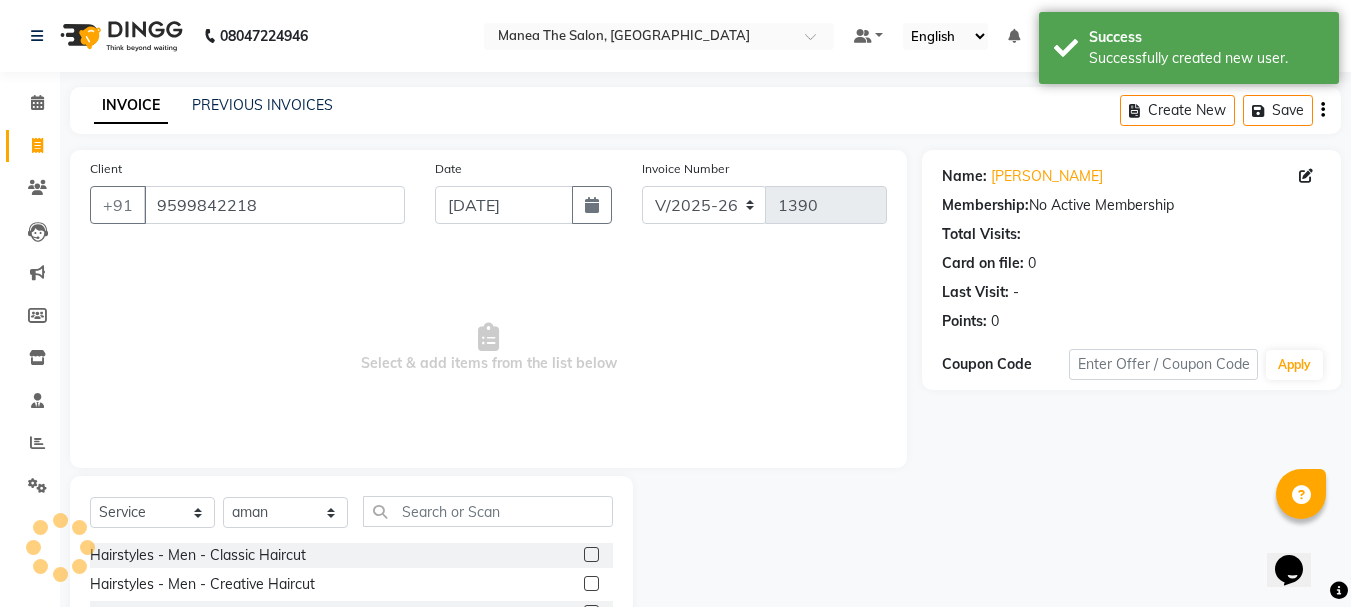 click 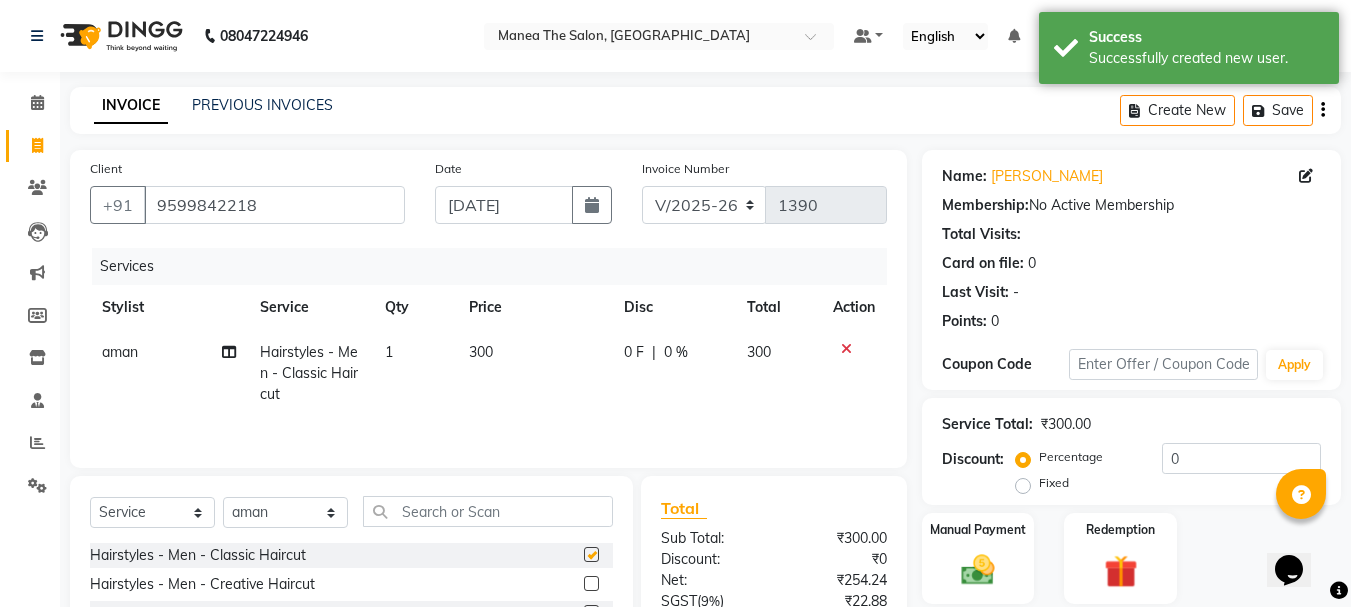 checkbox on "false" 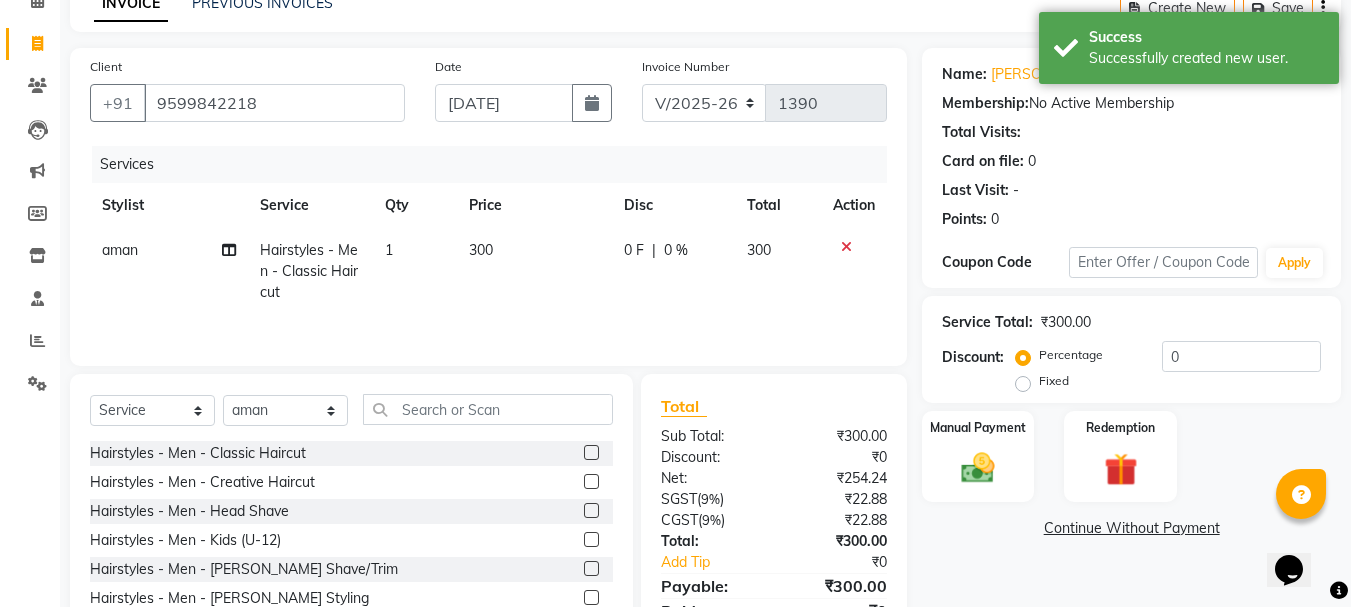 scroll, scrollTop: 194, scrollLeft: 0, axis: vertical 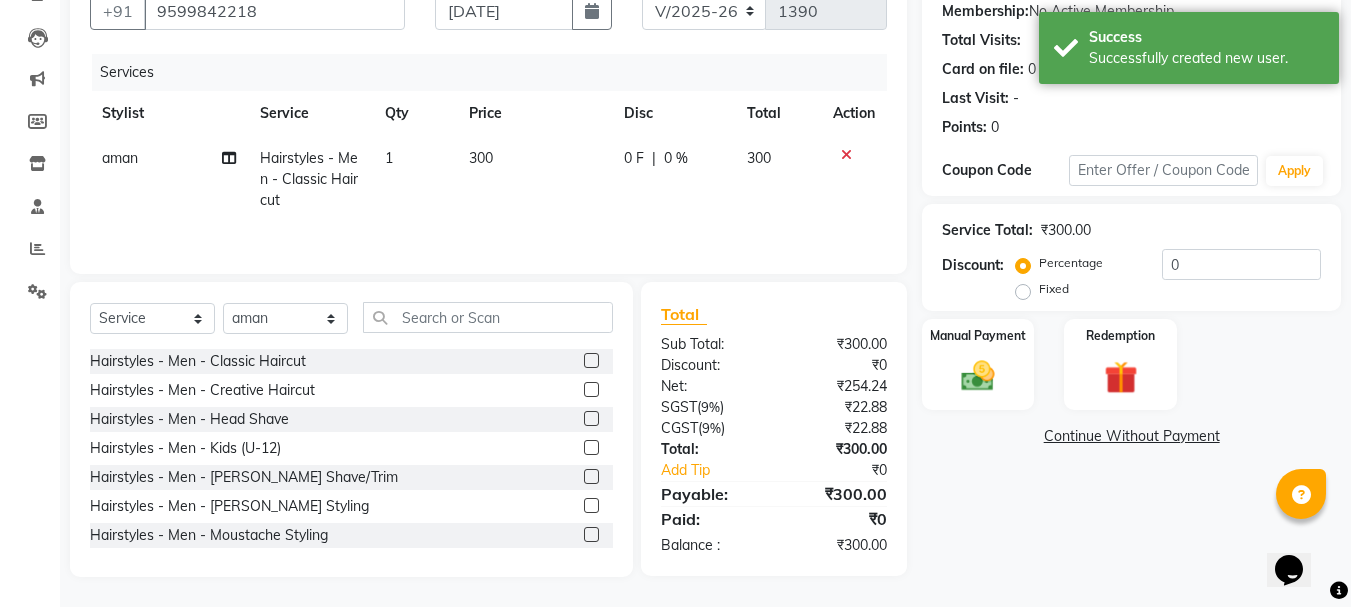 click 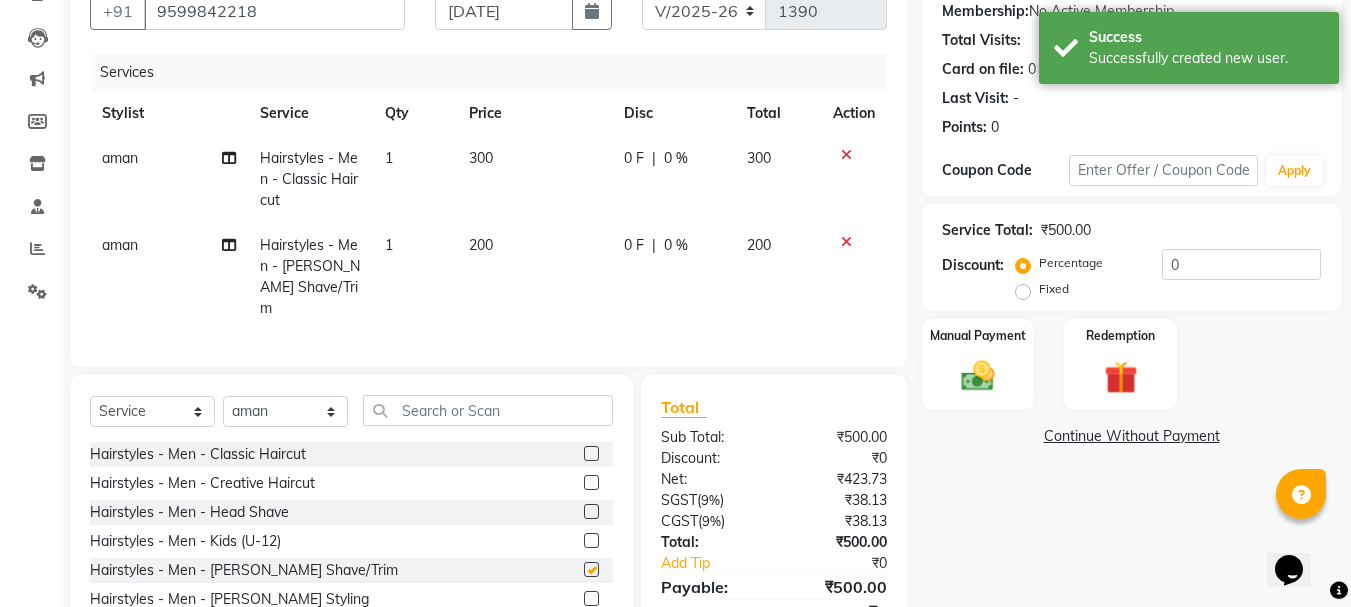 checkbox on "false" 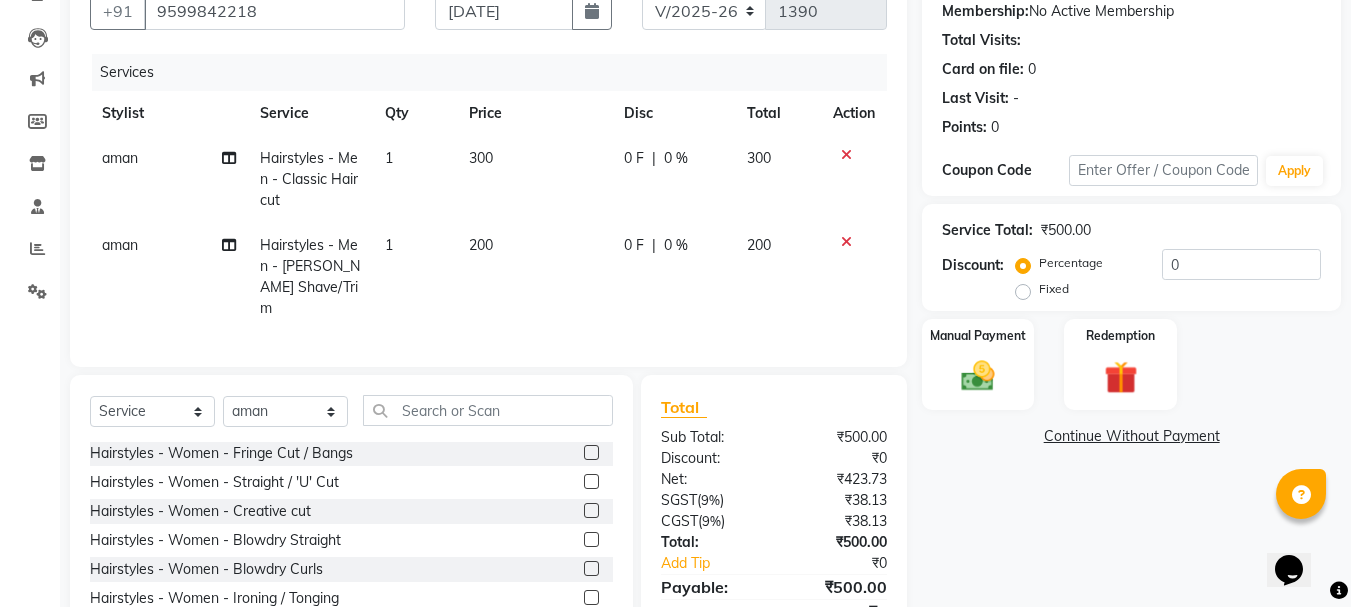 scroll, scrollTop: 300, scrollLeft: 0, axis: vertical 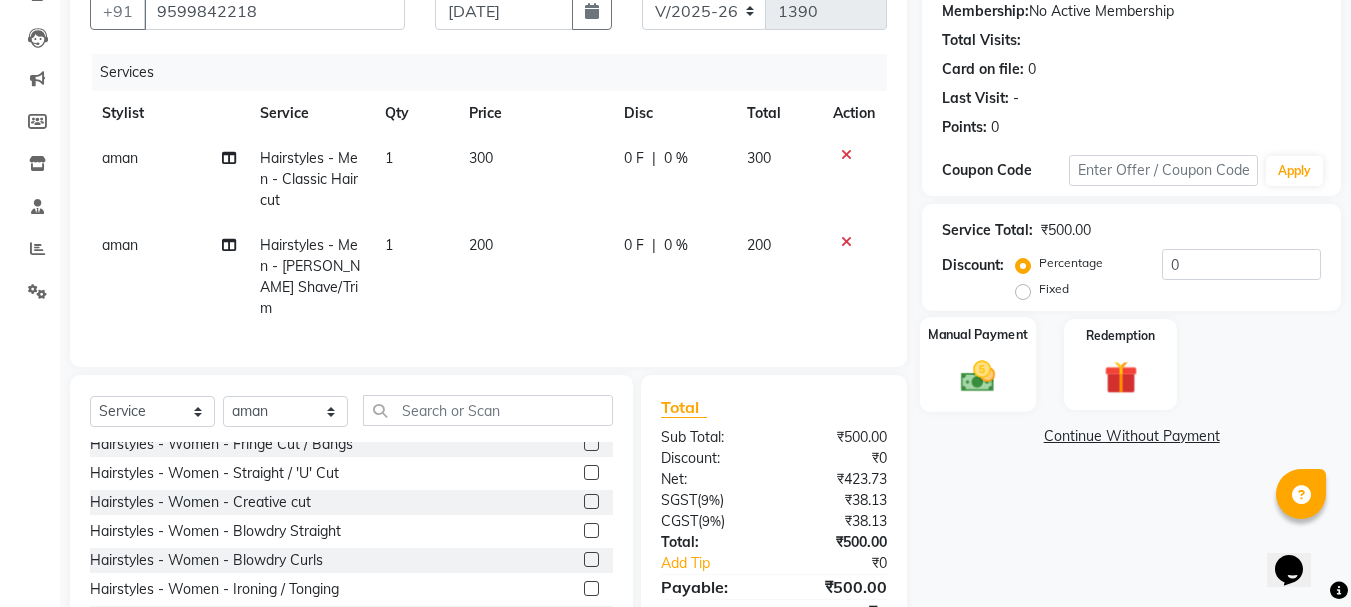 click 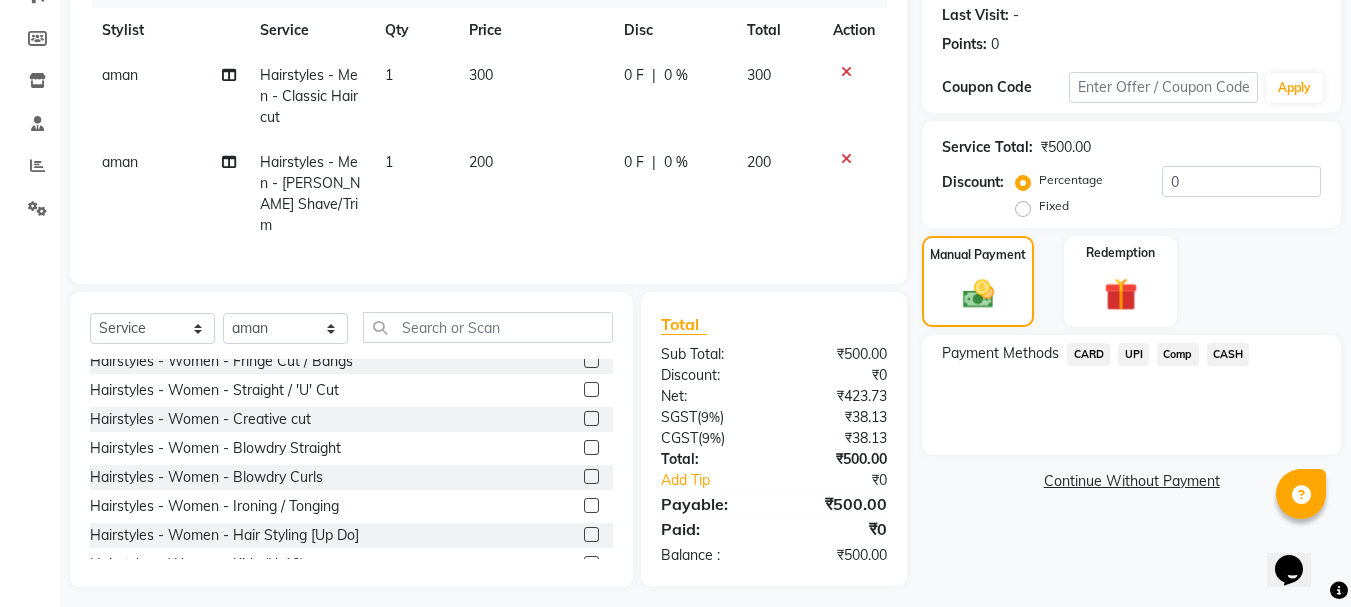 scroll, scrollTop: 281, scrollLeft: 0, axis: vertical 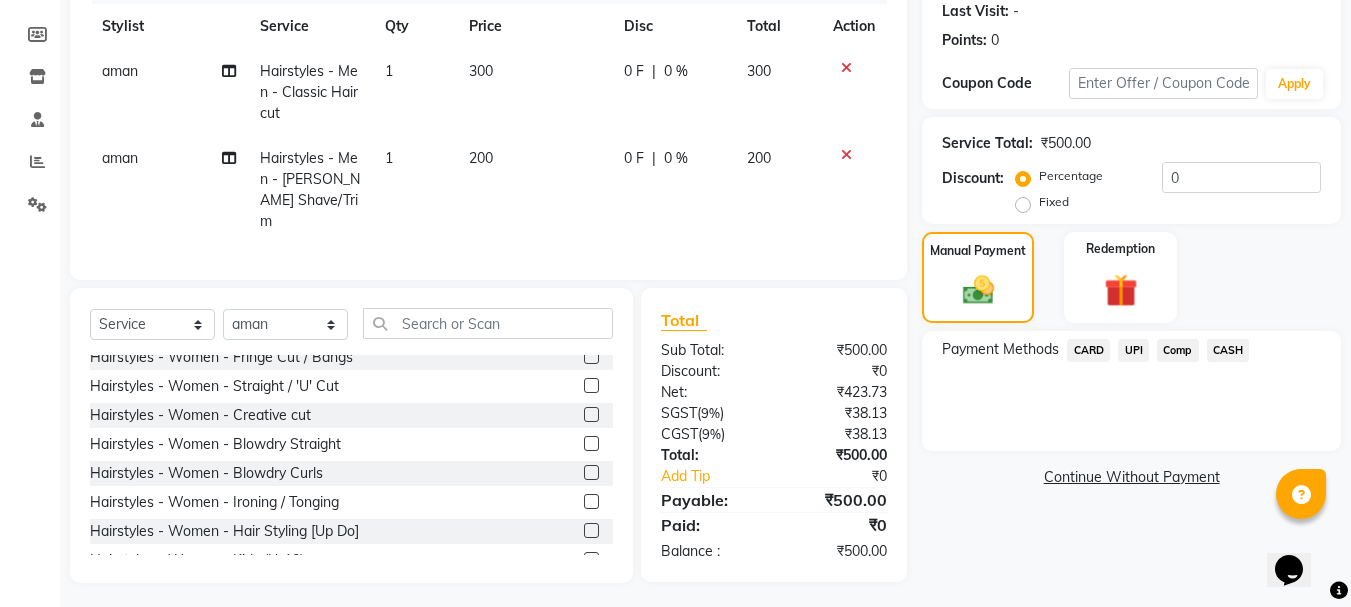 click on "UPI" 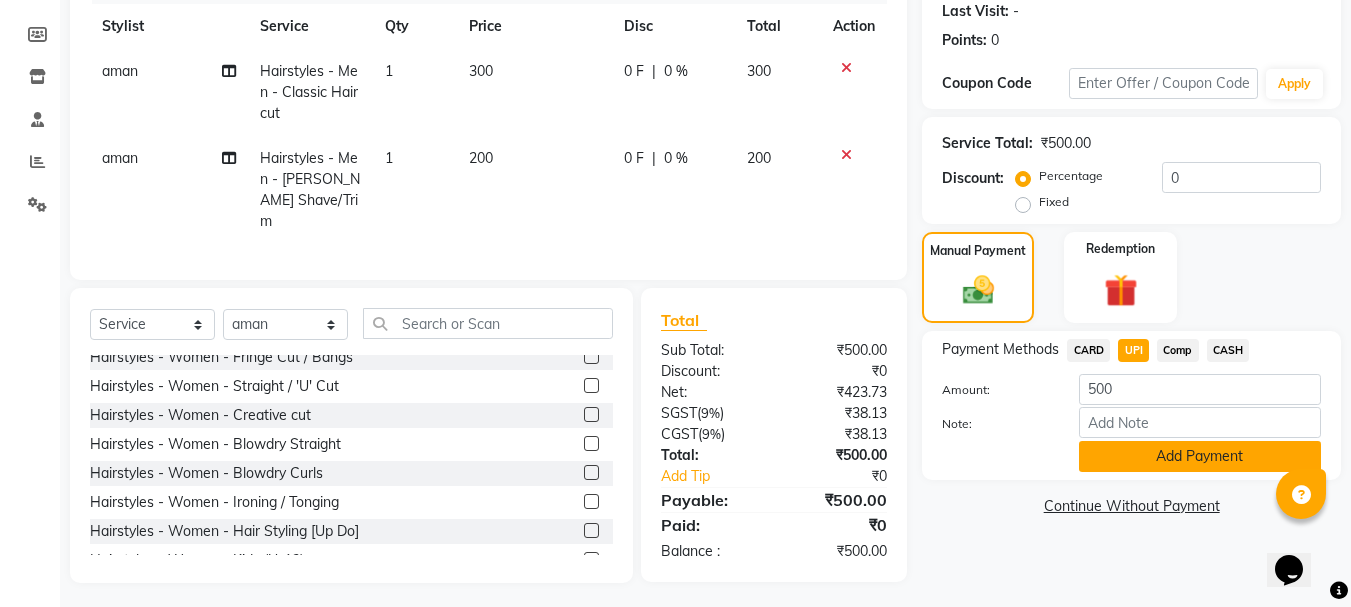 click on "Add Payment" 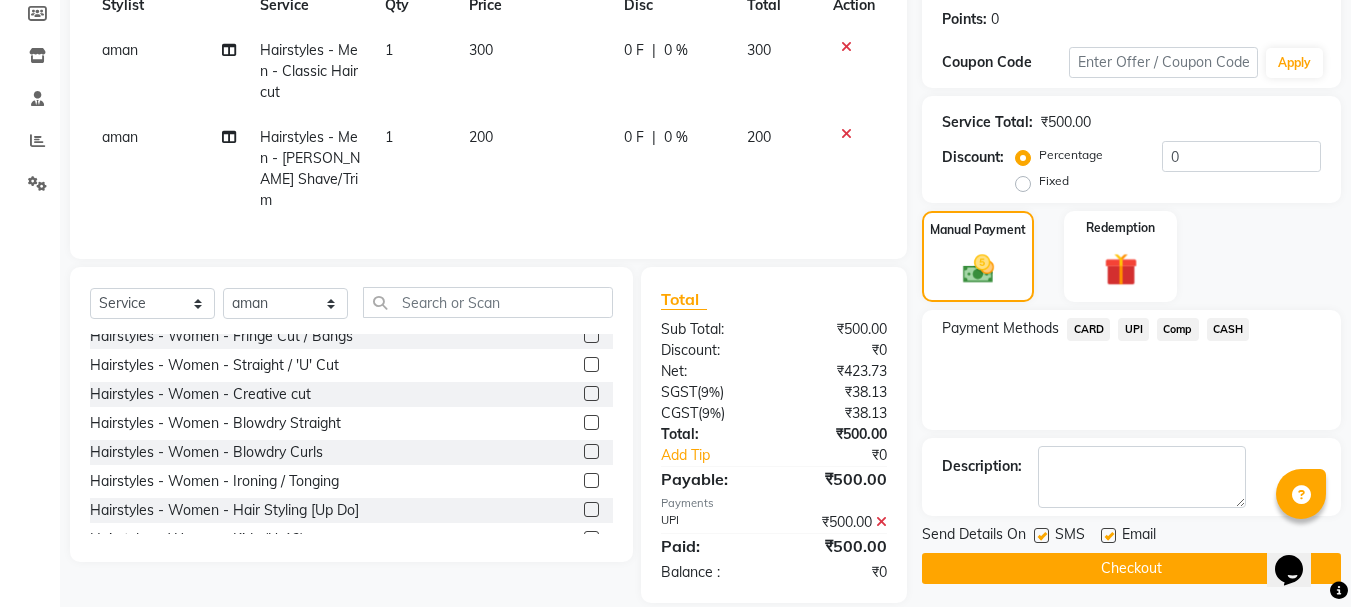 scroll, scrollTop: 322, scrollLeft: 0, axis: vertical 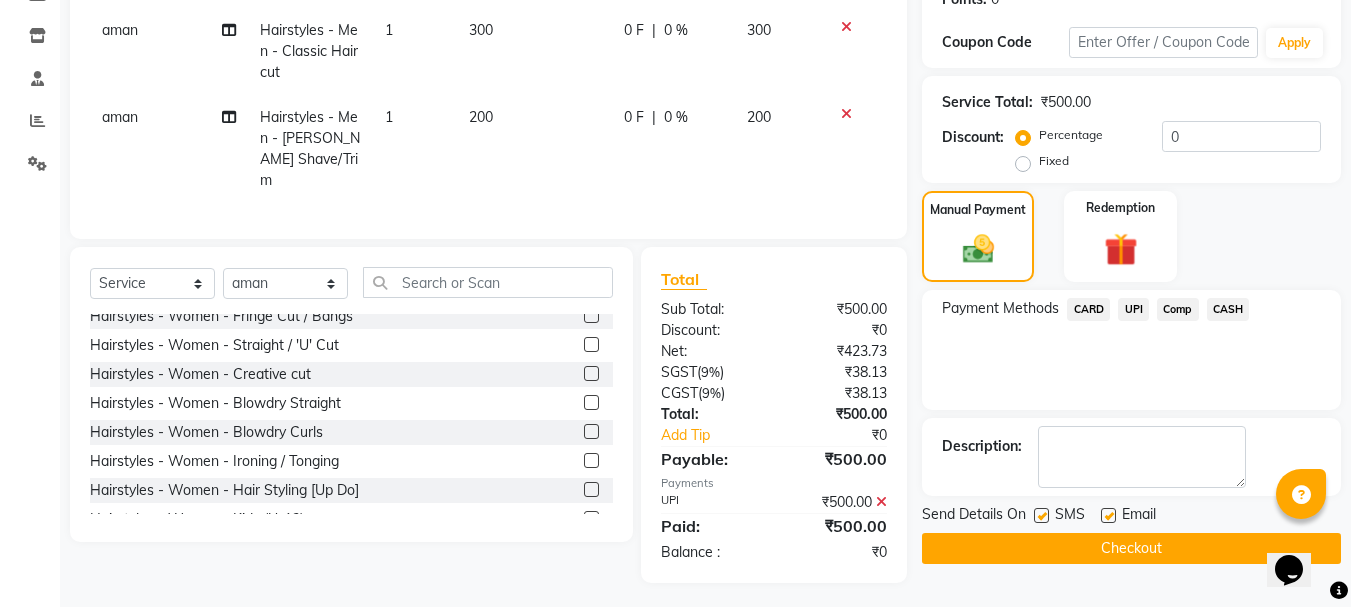 click on "Name: [PERSON_NAME]  Membership:  No Active Membership  Total Visits:   Card on file:  0 Last Visit:   - Points:   0  Coupon Code Apply Service Total:  ₹500.00  Discount:  Percentage   Fixed  0 Manual Payment Redemption Payment Methods  CARD   UPI   Comp   CASH  Description:                  Send Details On SMS Email  Checkout" 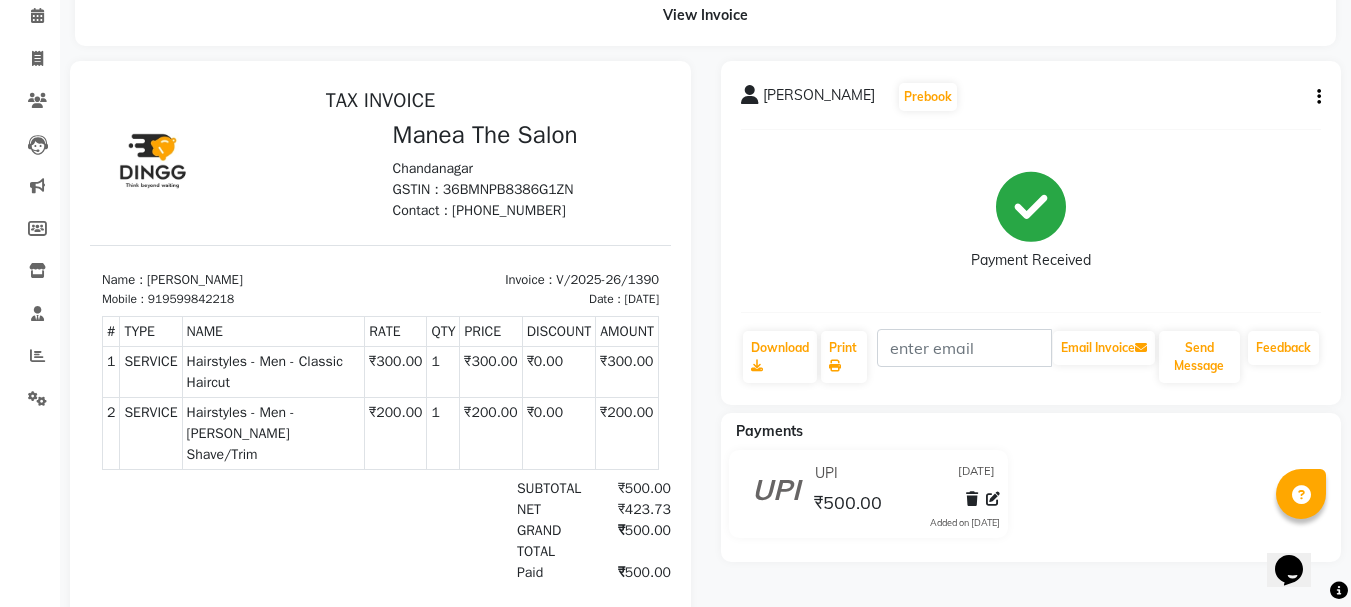 scroll, scrollTop: 0, scrollLeft: 0, axis: both 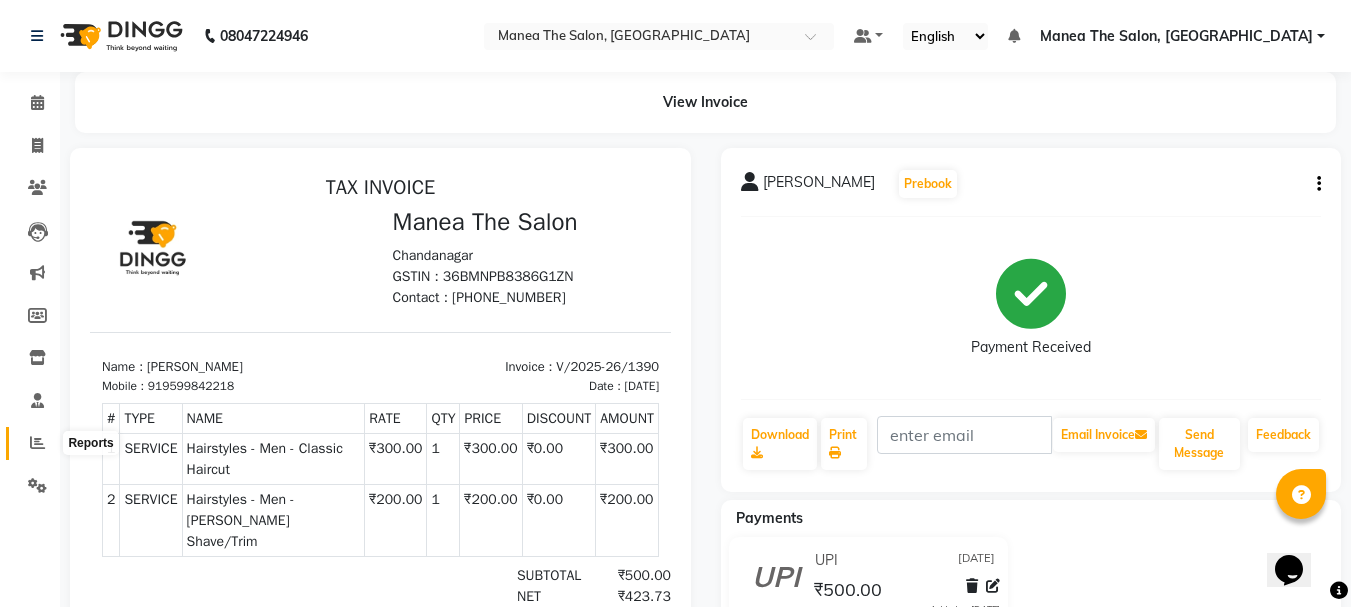 click 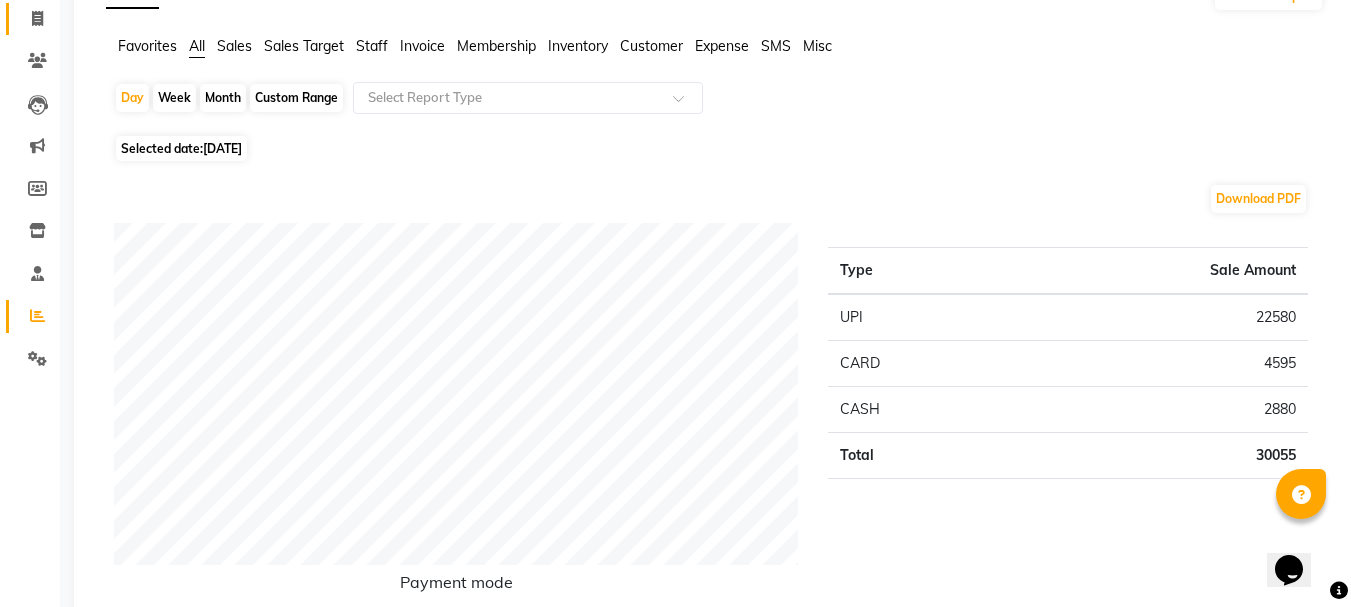scroll, scrollTop: 100, scrollLeft: 0, axis: vertical 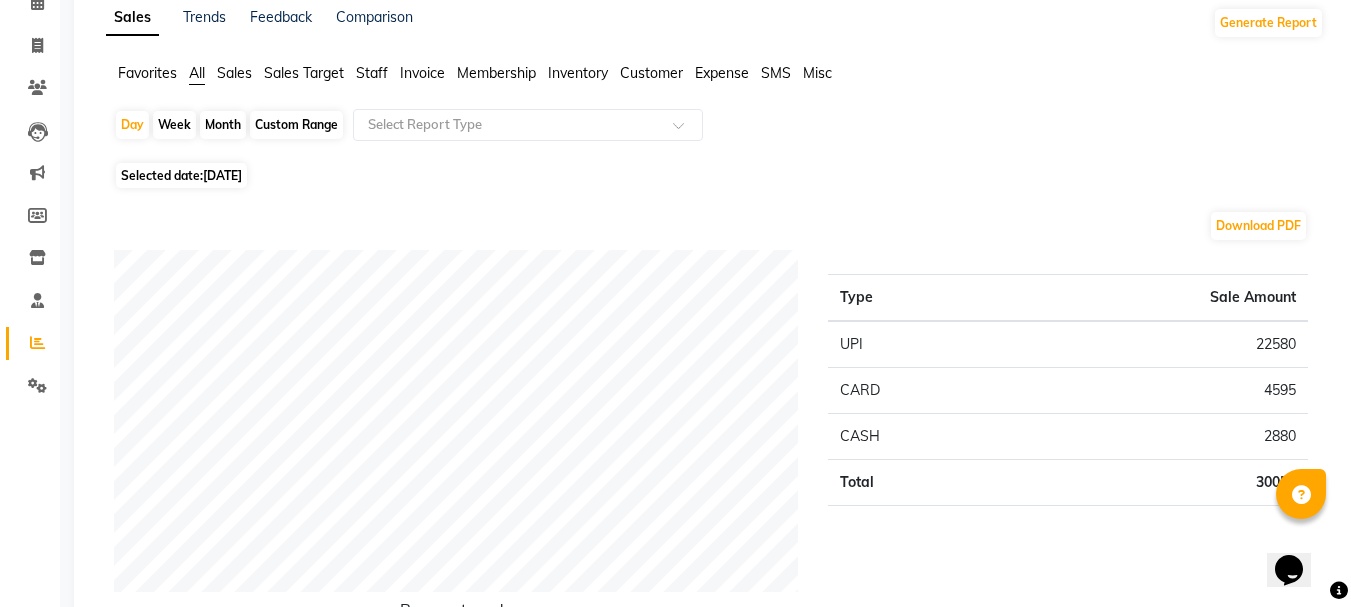 click on "Month" 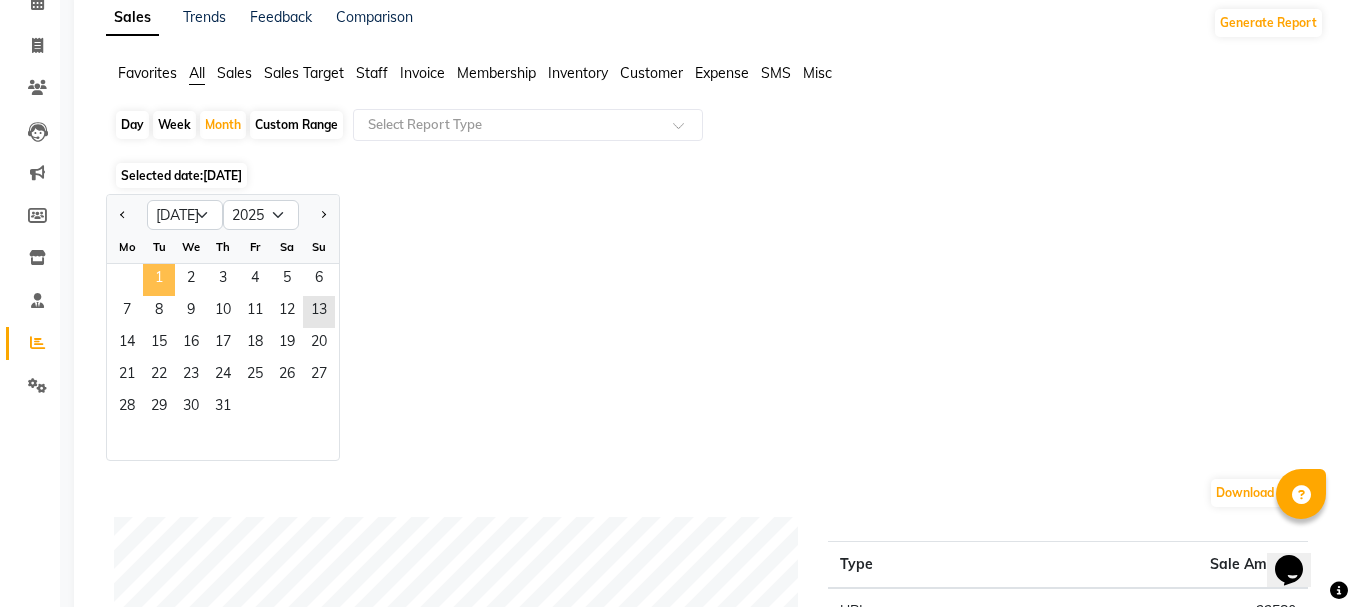 click on "1" 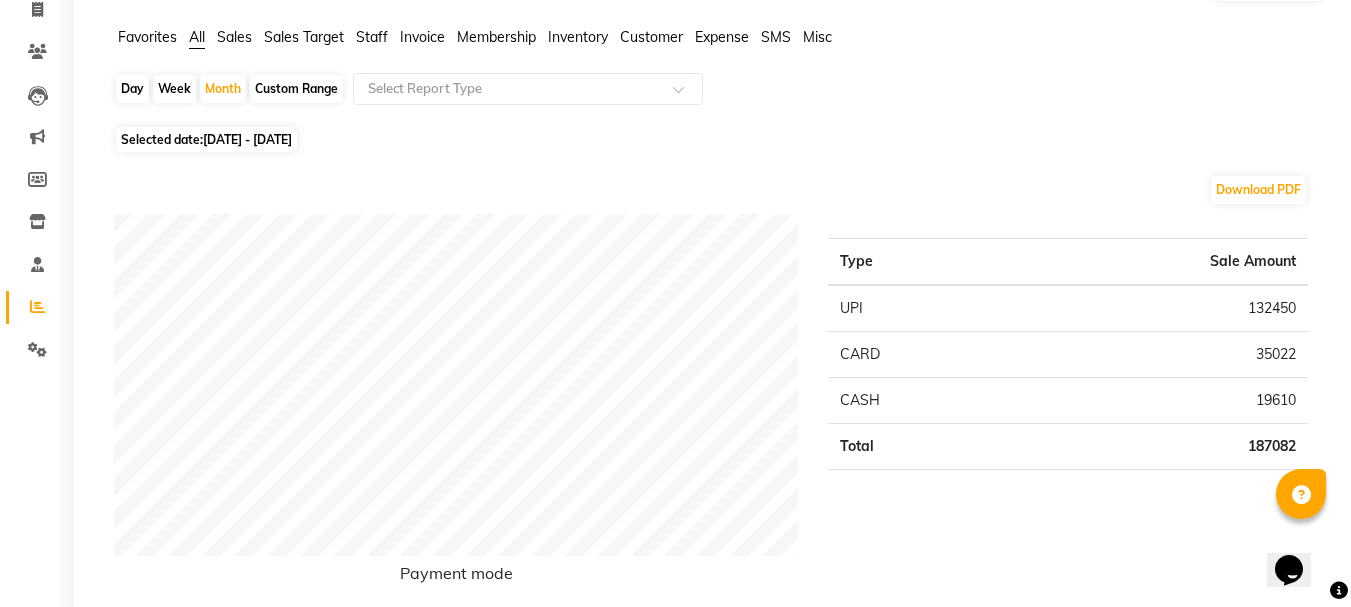 scroll, scrollTop: 0, scrollLeft: 0, axis: both 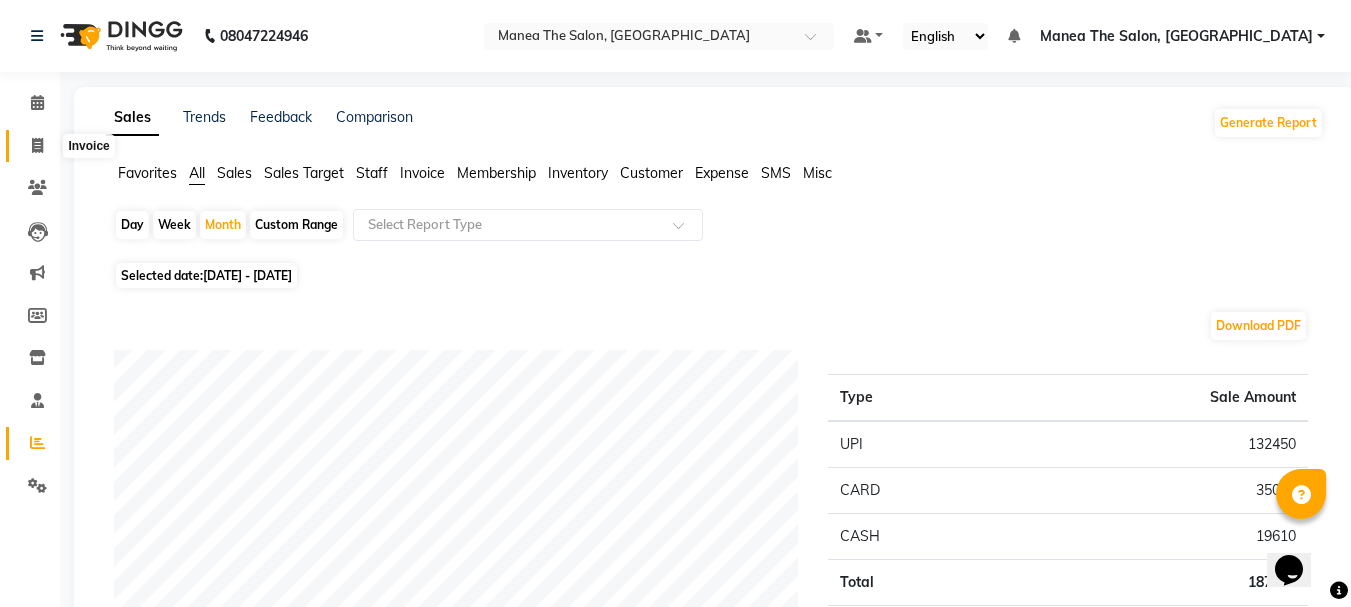 click 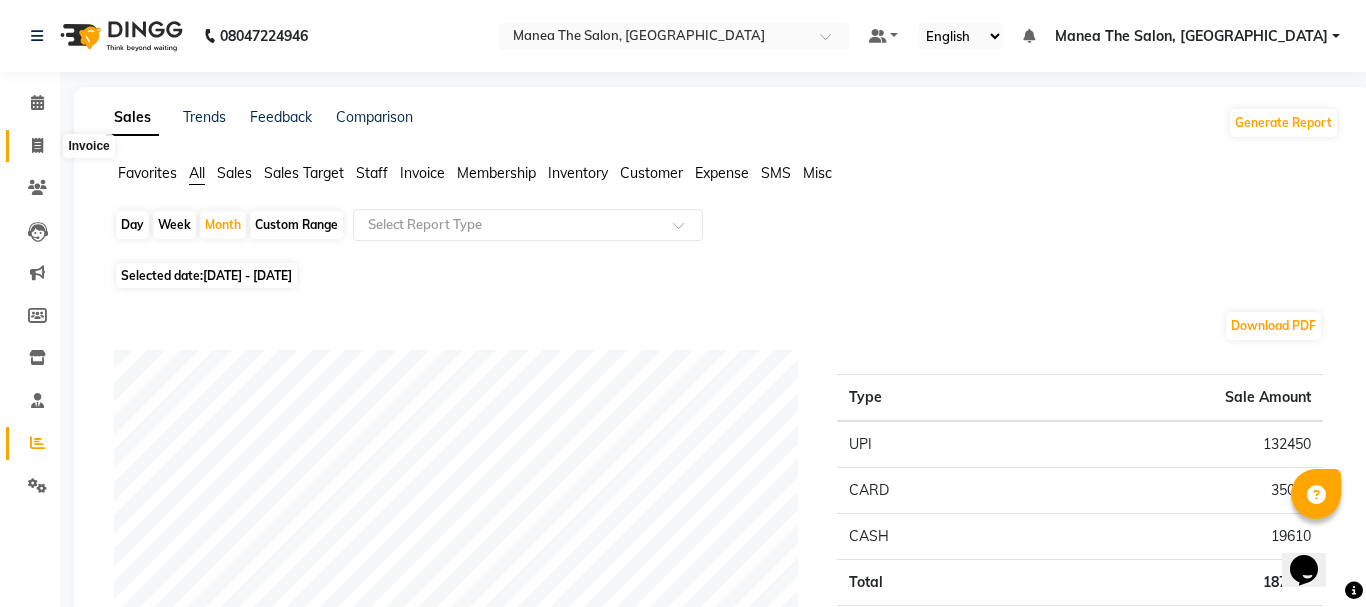 select on "7351" 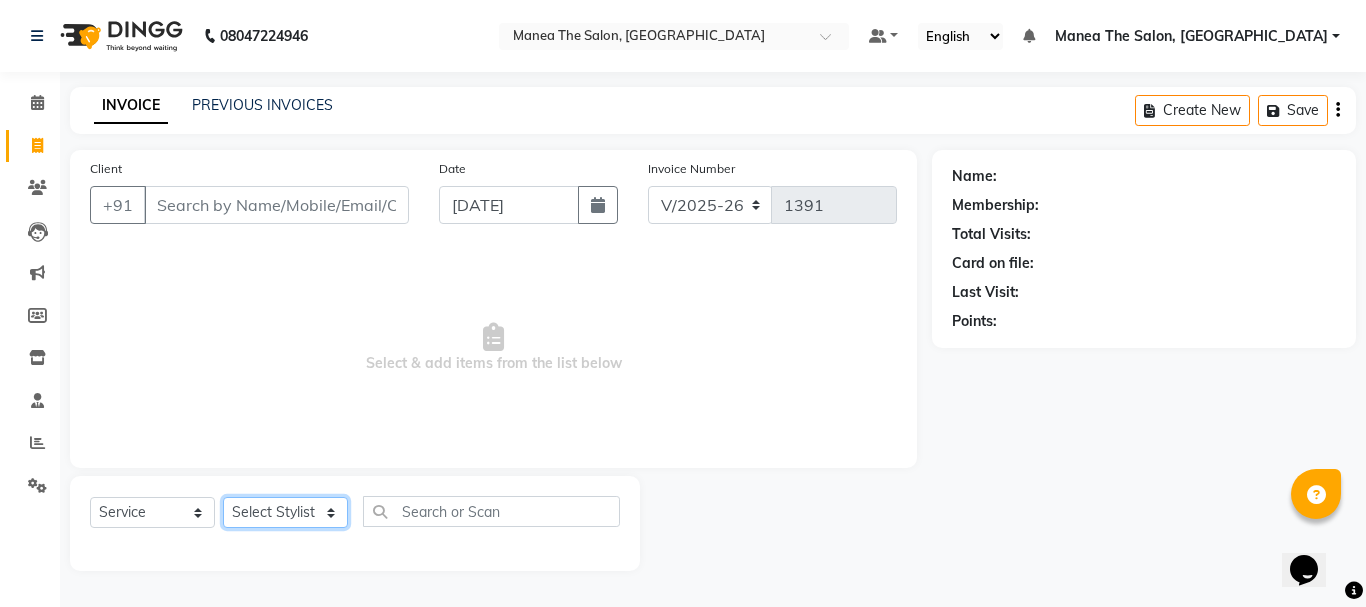 click on "Select Stylist [PERSON_NAME] Divya [PERSON_NAME] Renuka [PERSON_NAME]" 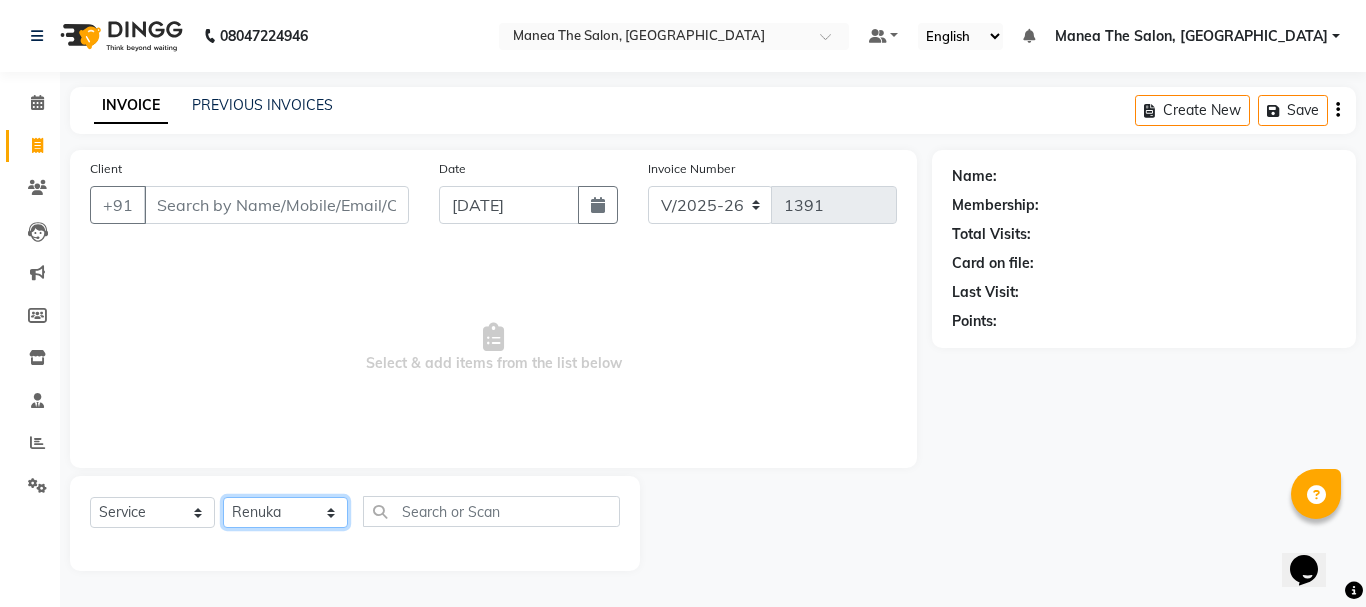 click on "Select Stylist [PERSON_NAME] Divya [PERSON_NAME] Renuka [PERSON_NAME]" 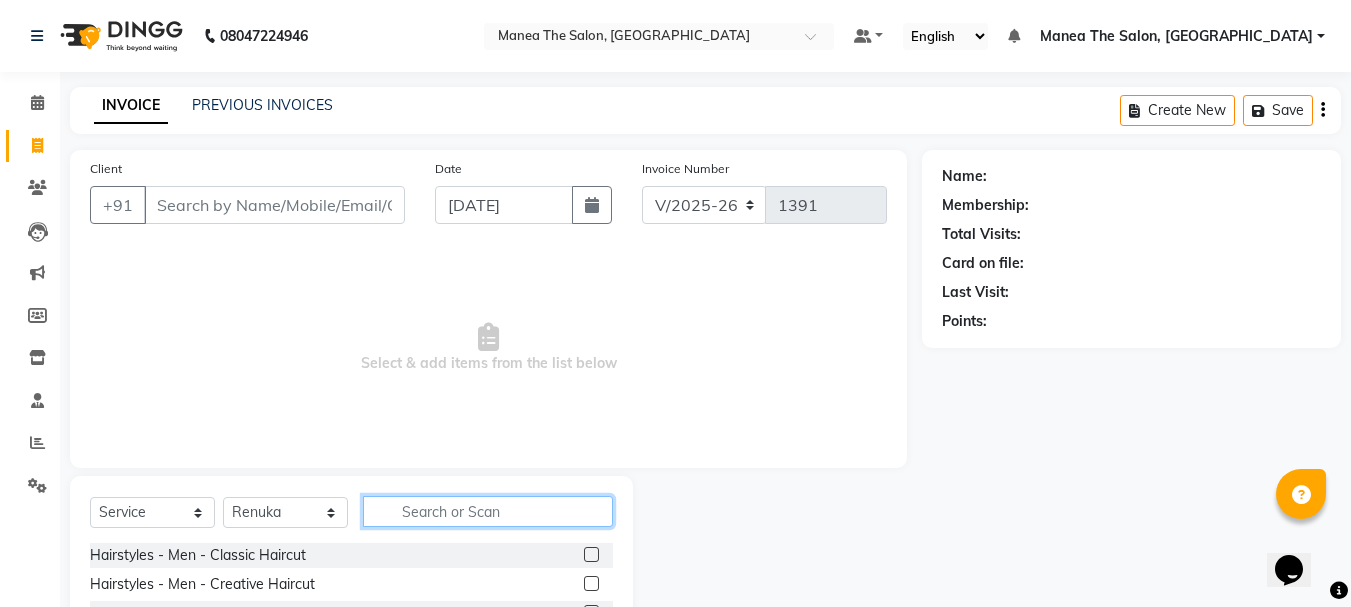 click 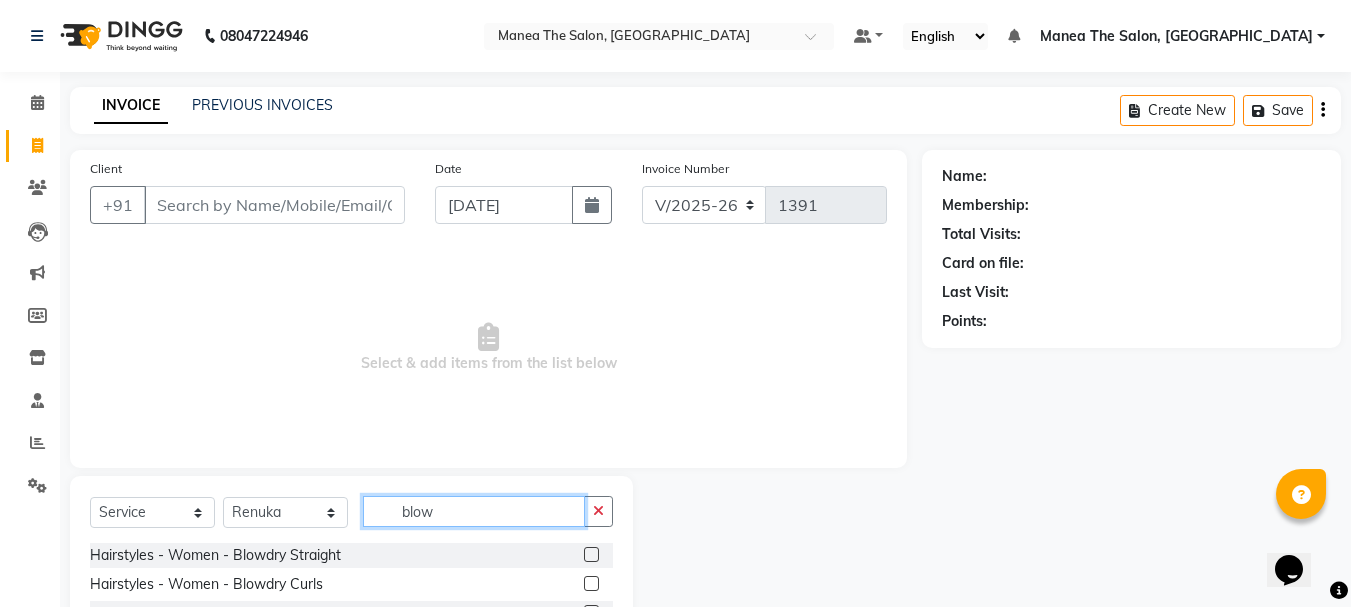 type on "blow" 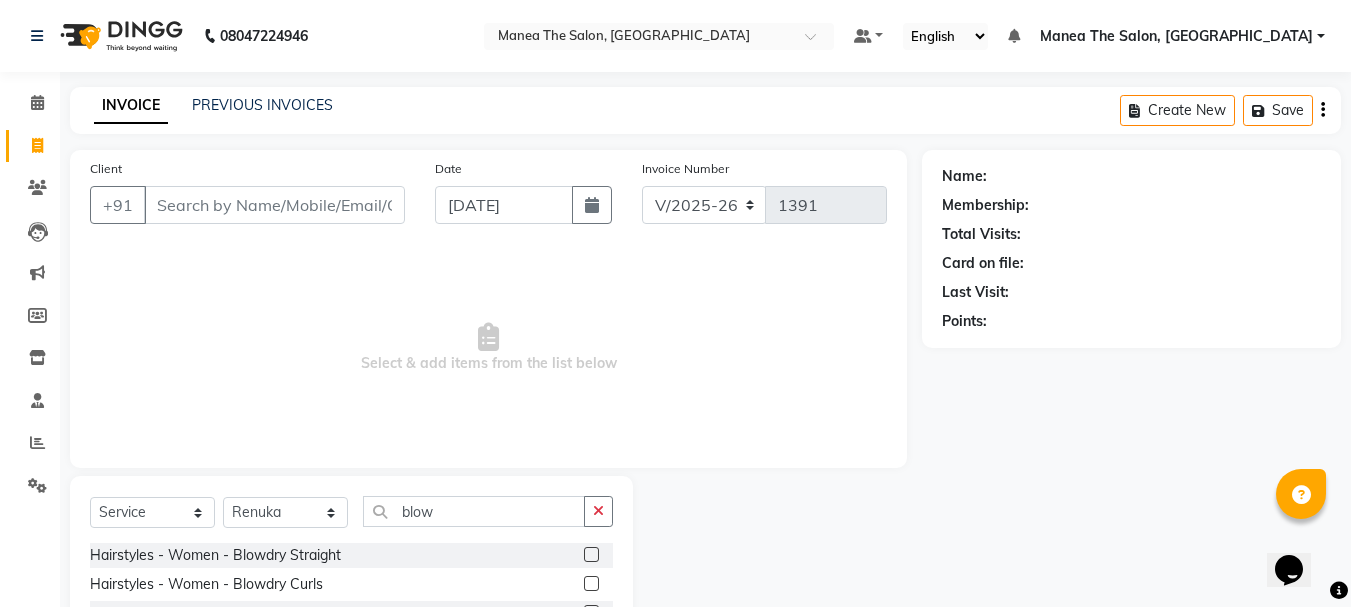 click 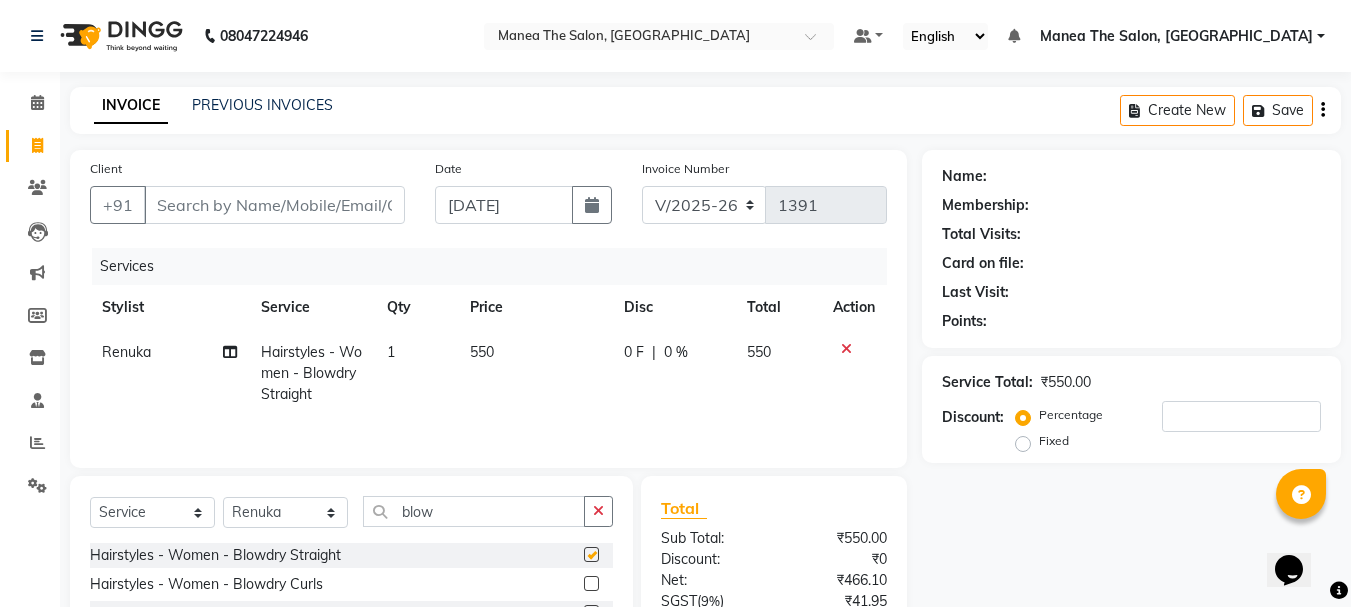checkbox on "false" 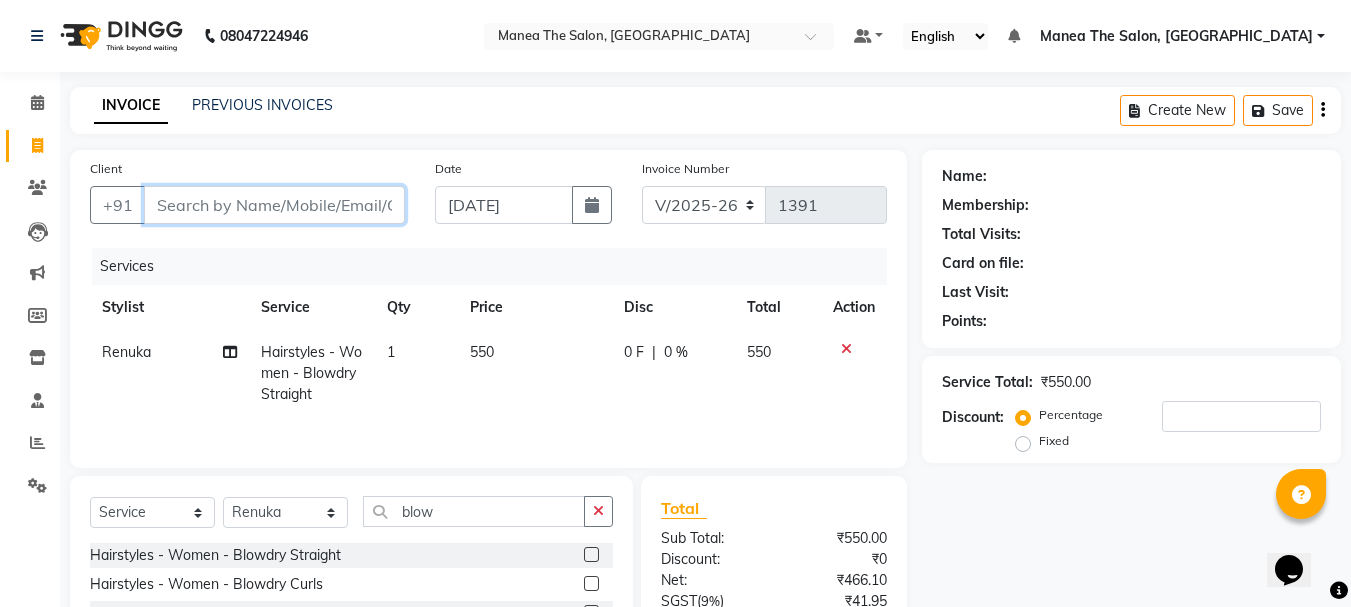 click on "Client" at bounding box center (274, 205) 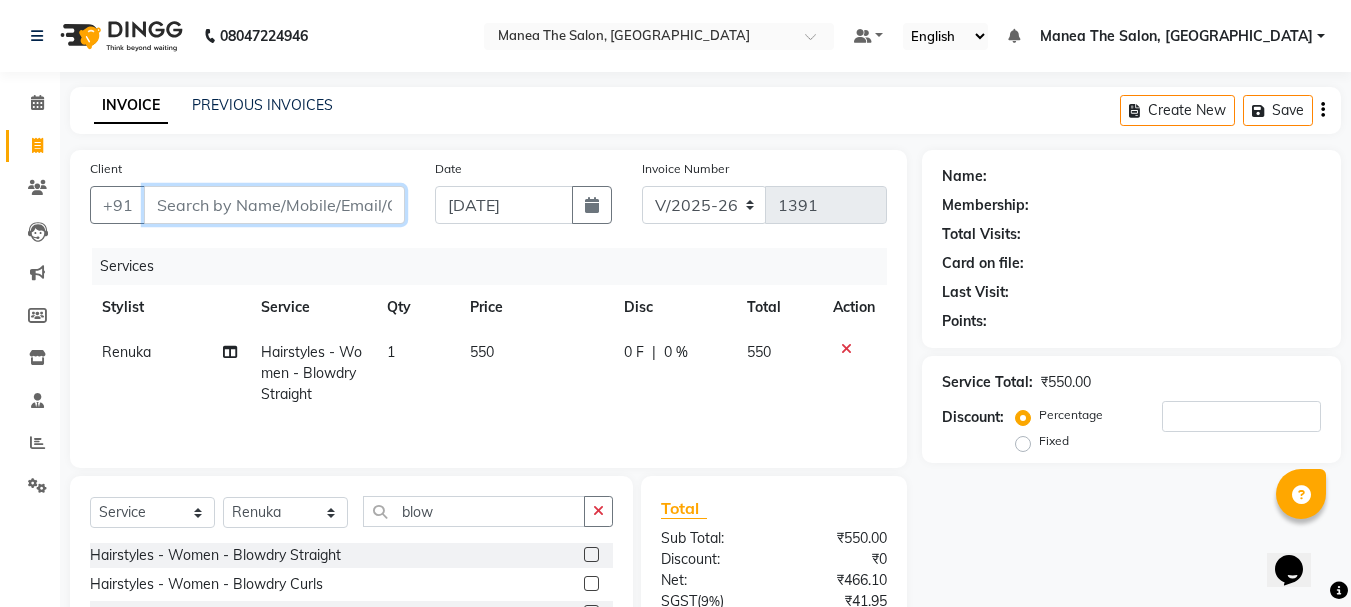 type on "8" 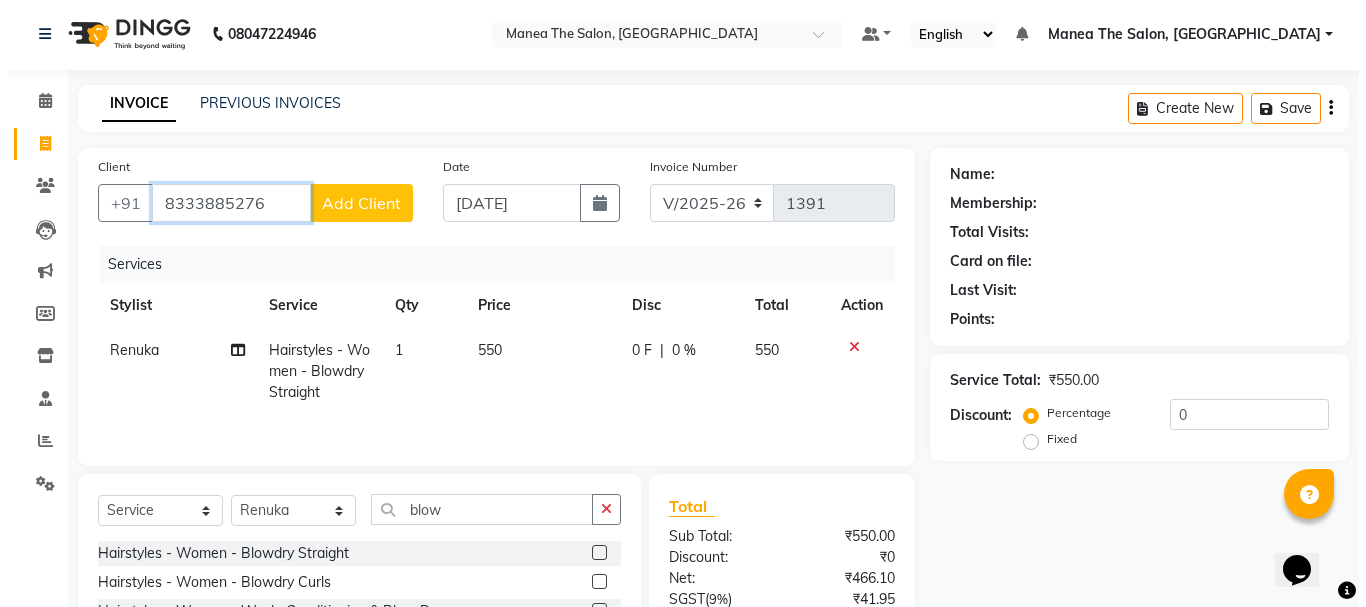 scroll, scrollTop: 0, scrollLeft: 0, axis: both 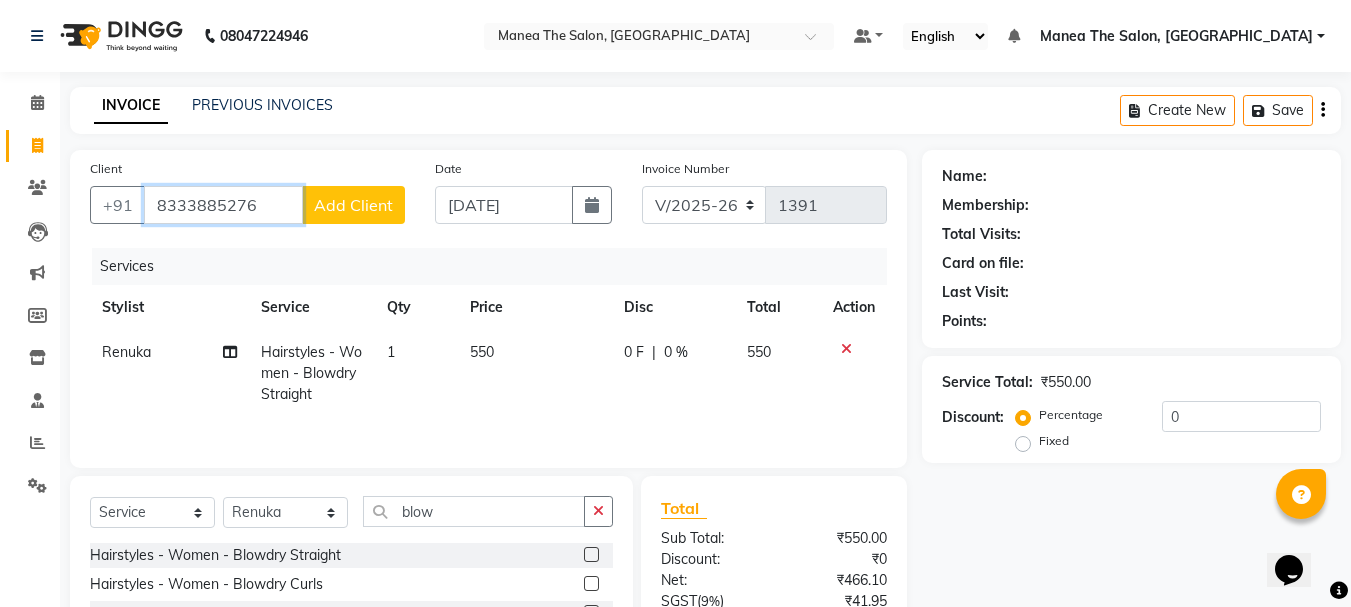 type on "8333885276" 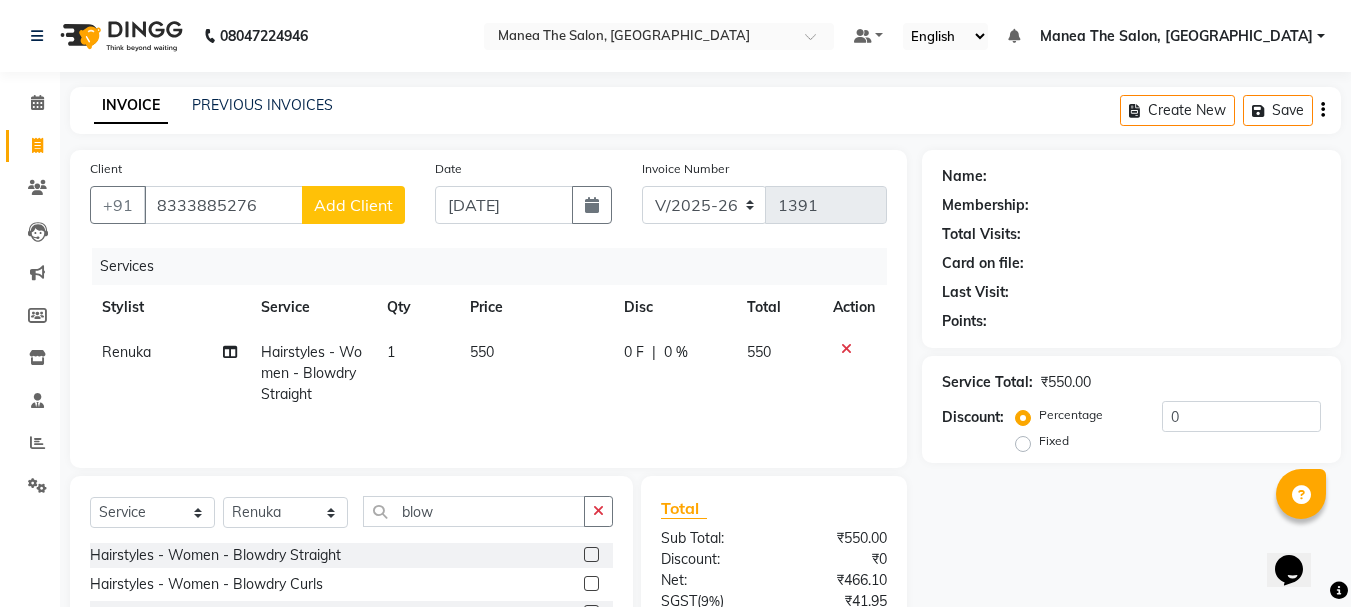 click on "Add Client" 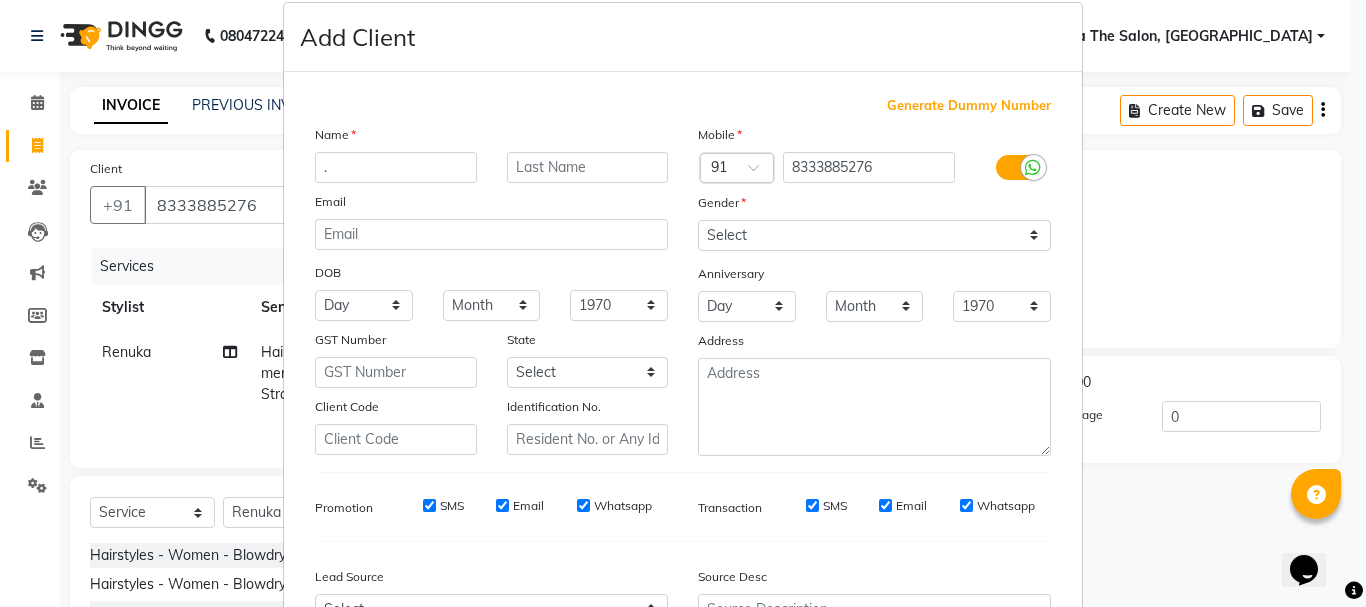 scroll, scrollTop: 0, scrollLeft: 0, axis: both 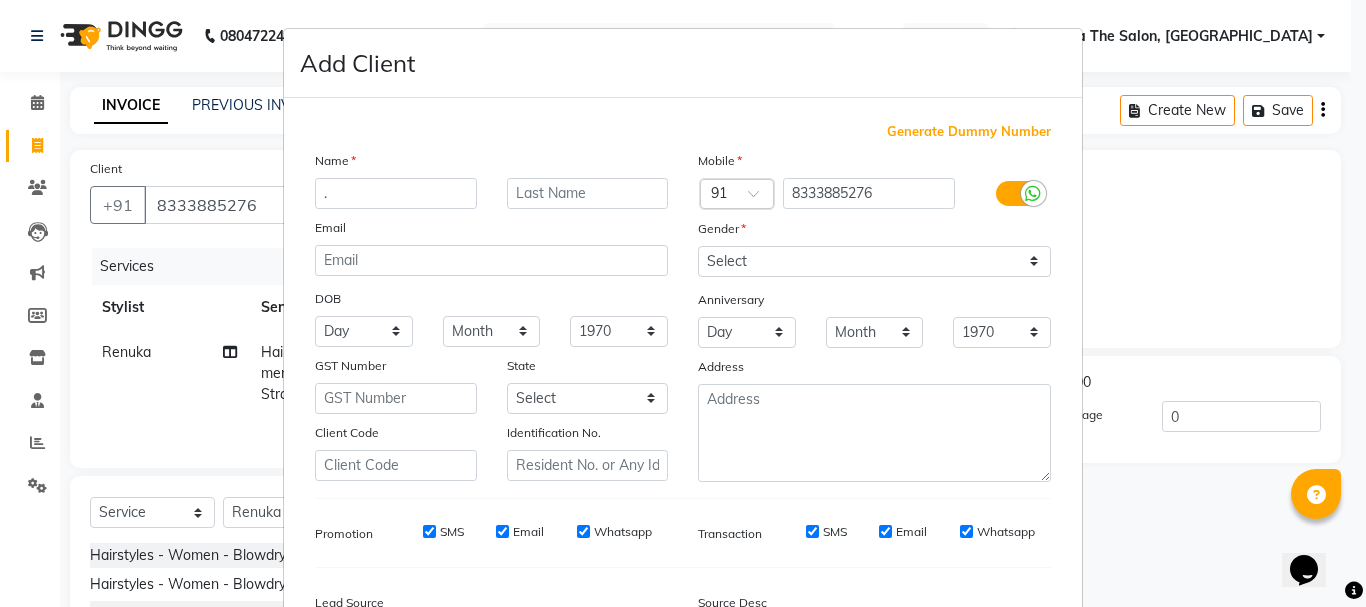 type on "." 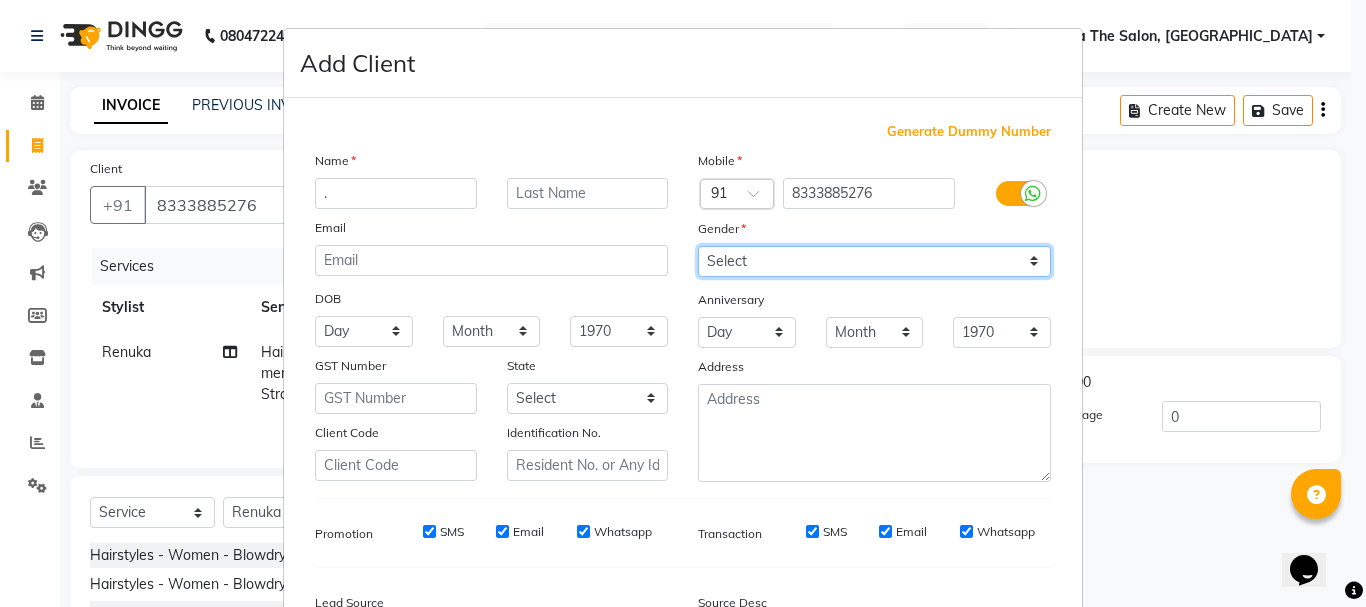 click on "Select [DEMOGRAPHIC_DATA] [DEMOGRAPHIC_DATA] Other Prefer Not To Say" at bounding box center (874, 261) 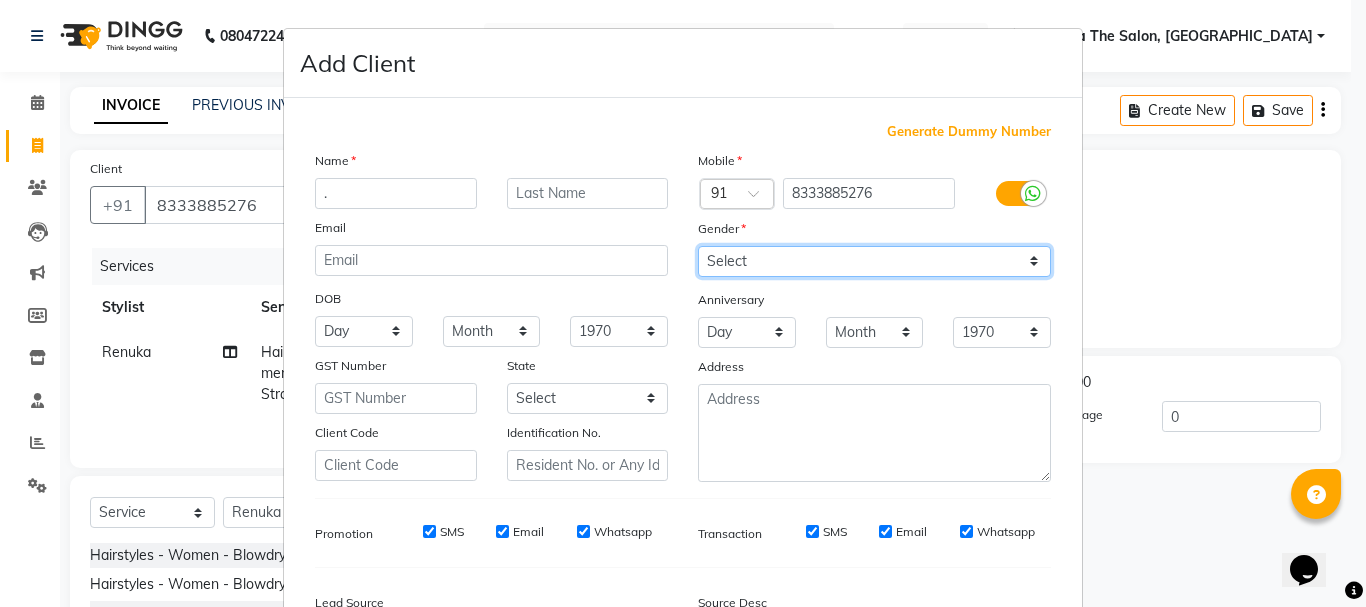 select on "[DEMOGRAPHIC_DATA]" 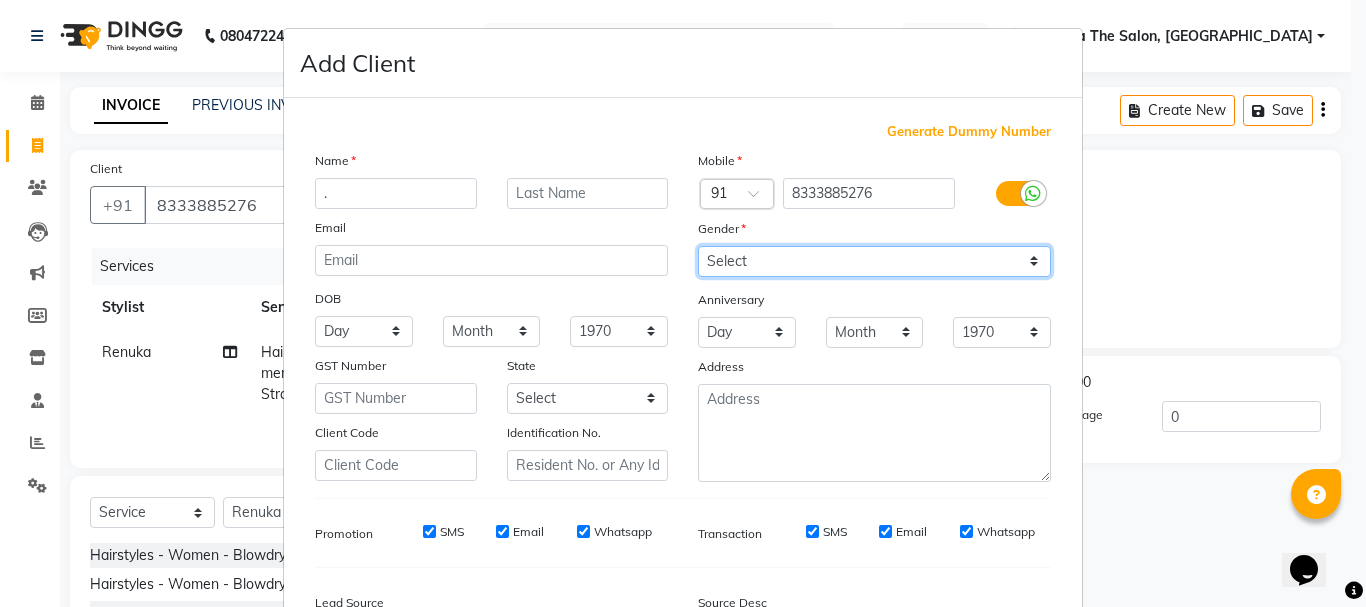 click on "Select [DEMOGRAPHIC_DATA] [DEMOGRAPHIC_DATA] Other Prefer Not To Say" at bounding box center [874, 261] 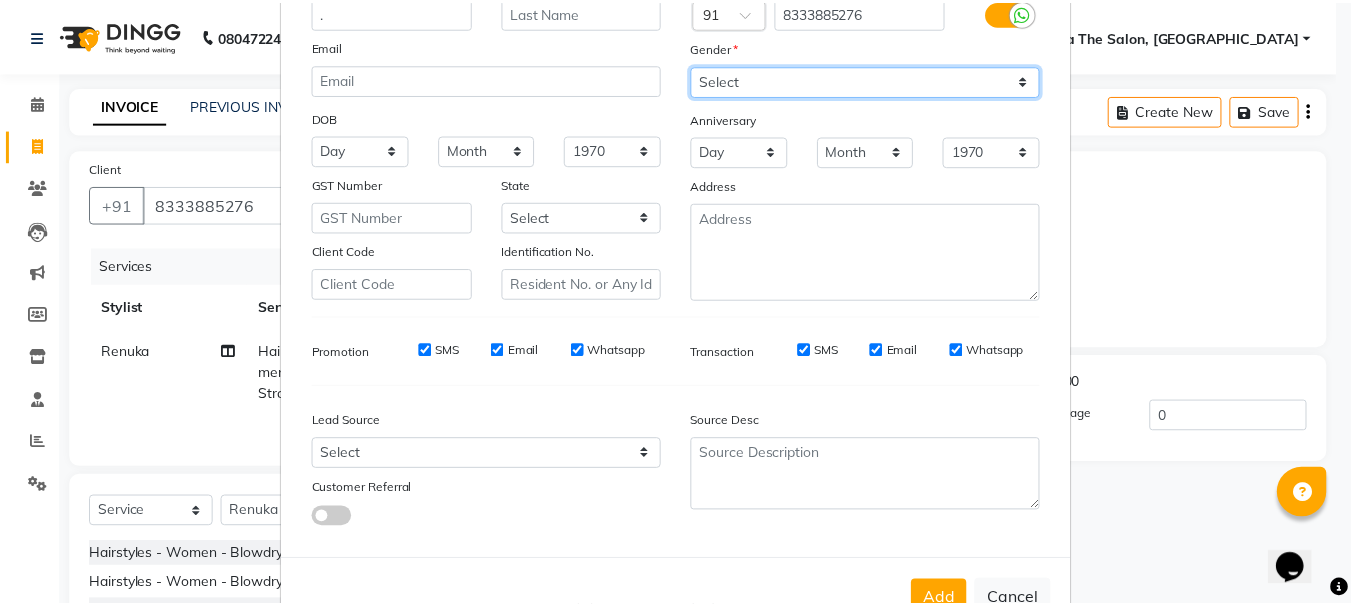 scroll, scrollTop: 242, scrollLeft: 0, axis: vertical 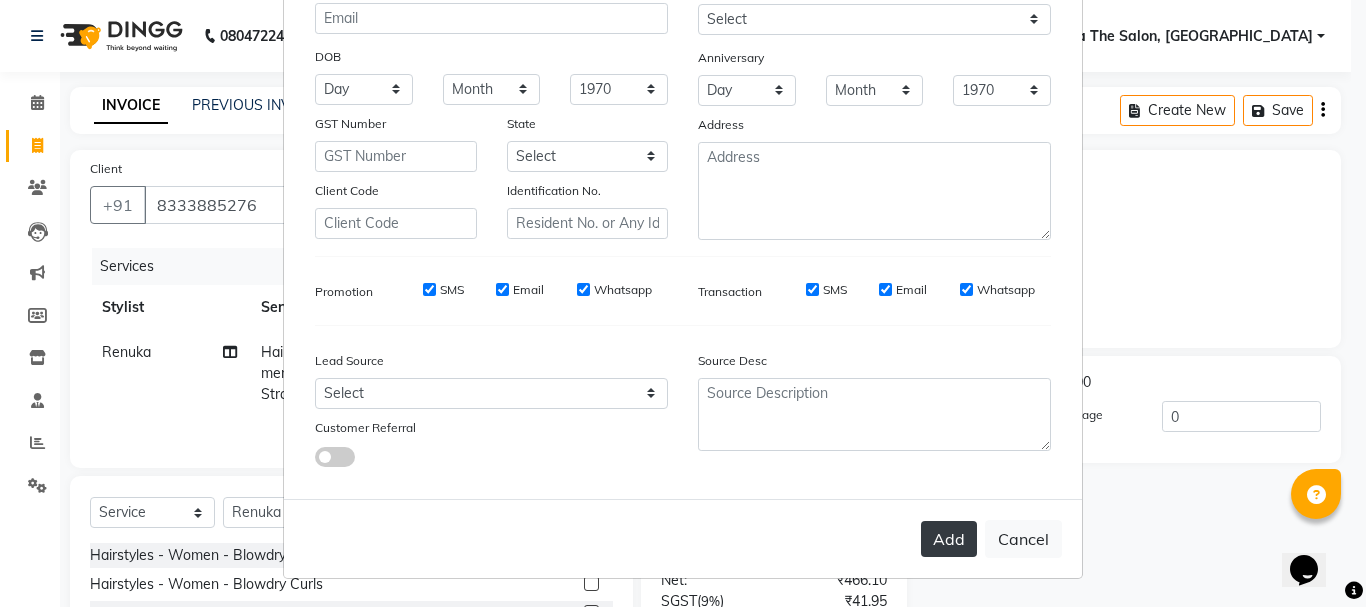 click on "Add" at bounding box center (949, 539) 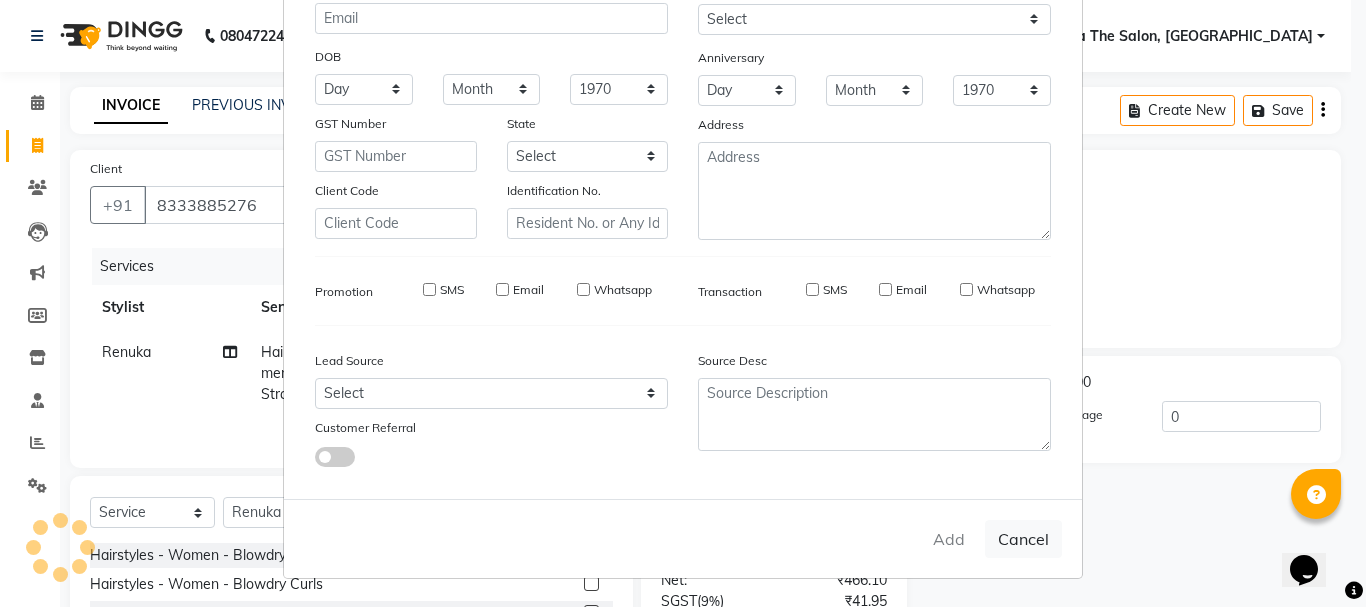 type 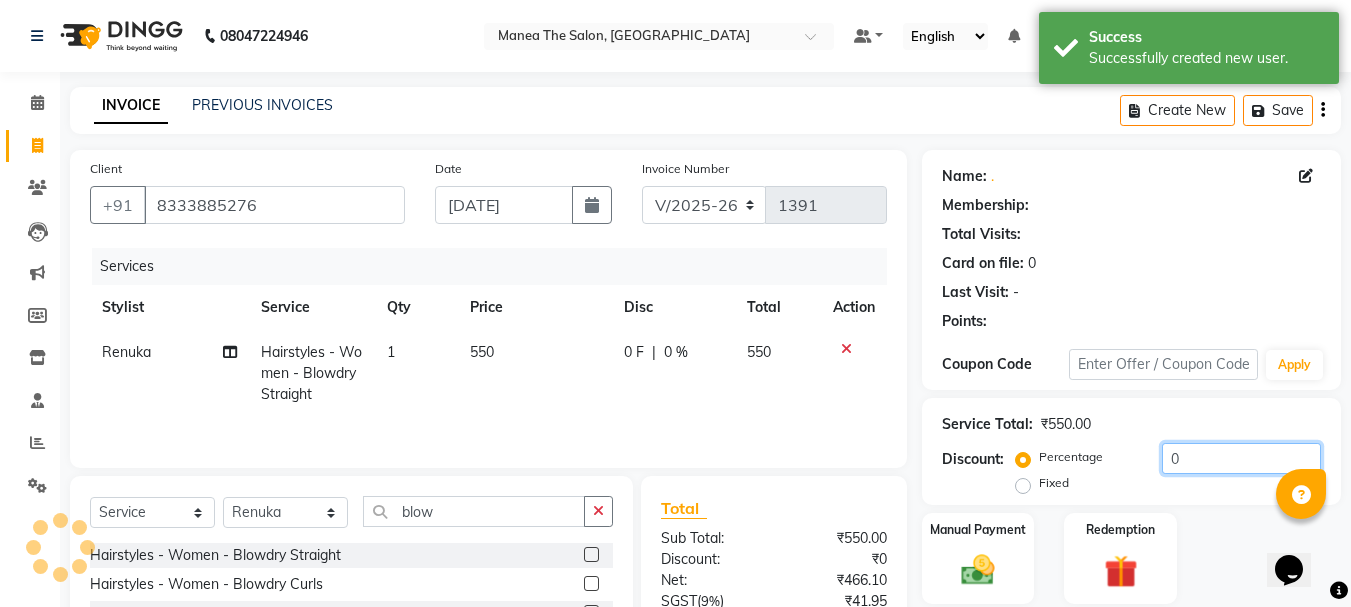 click on "0" 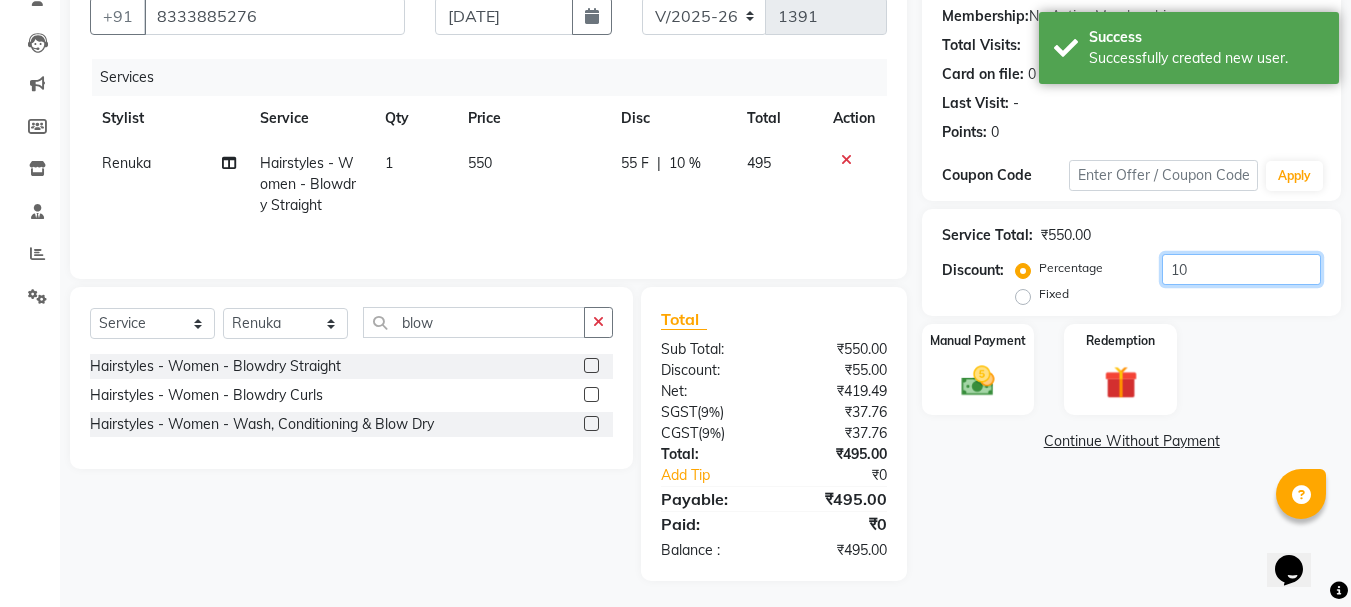 scroll, scrollTop: 193, scrollLeft: 0, axis: vertical 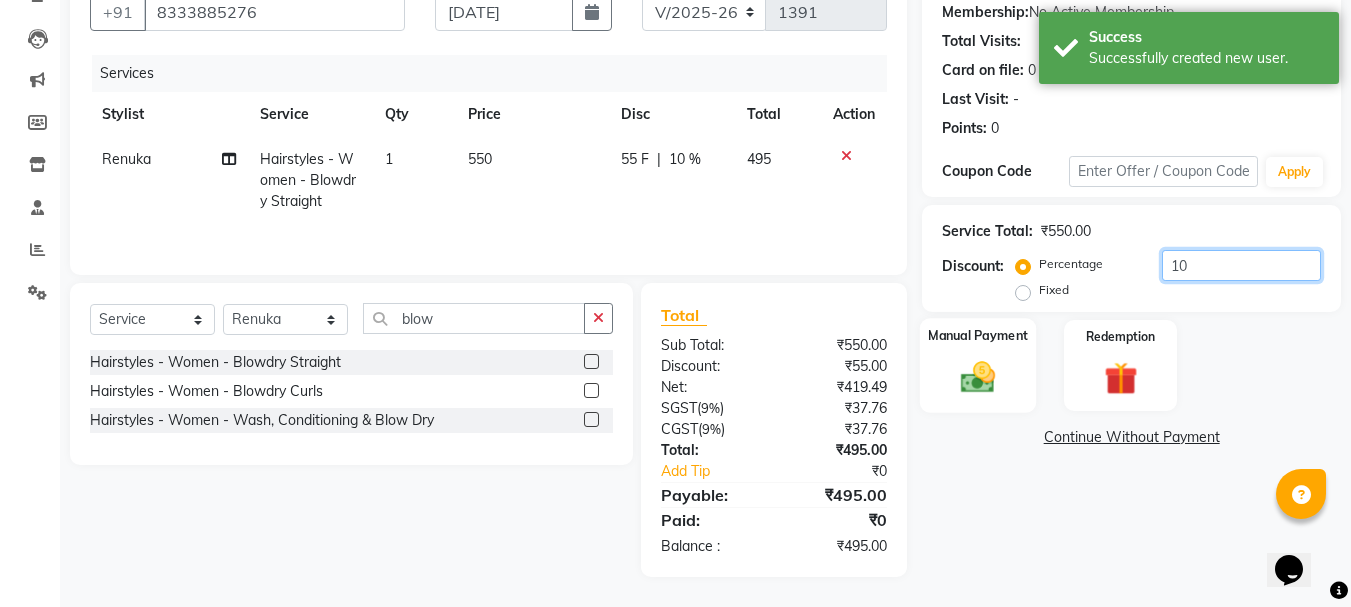 type on "10" 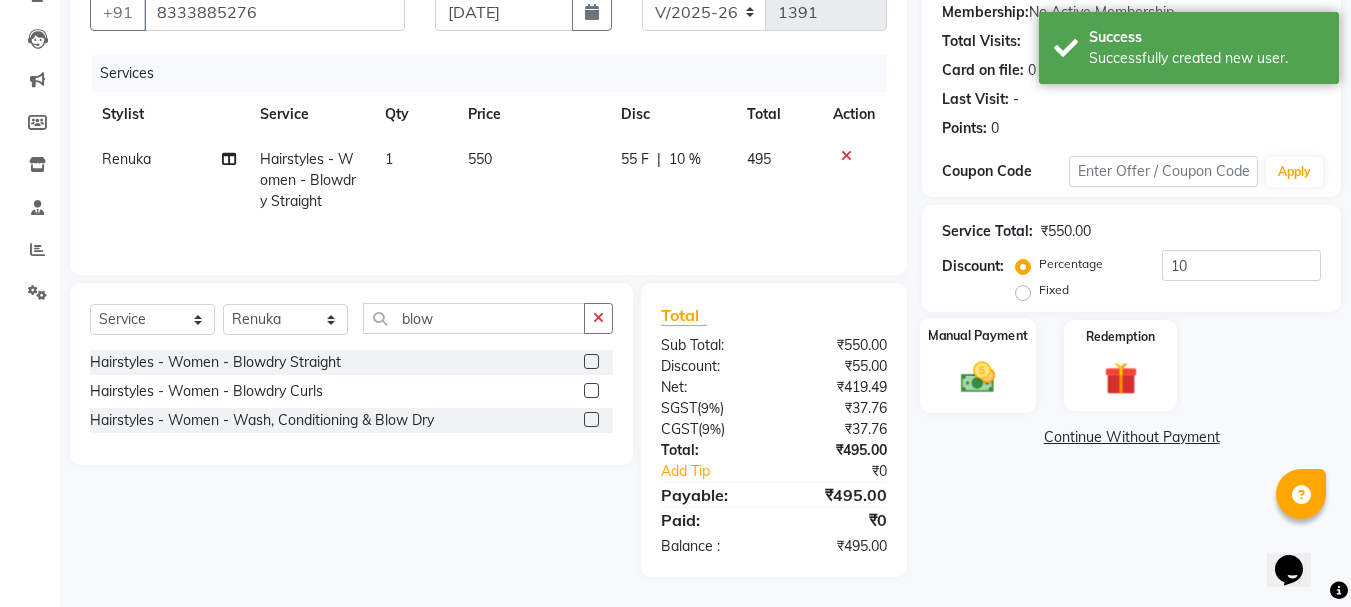 click 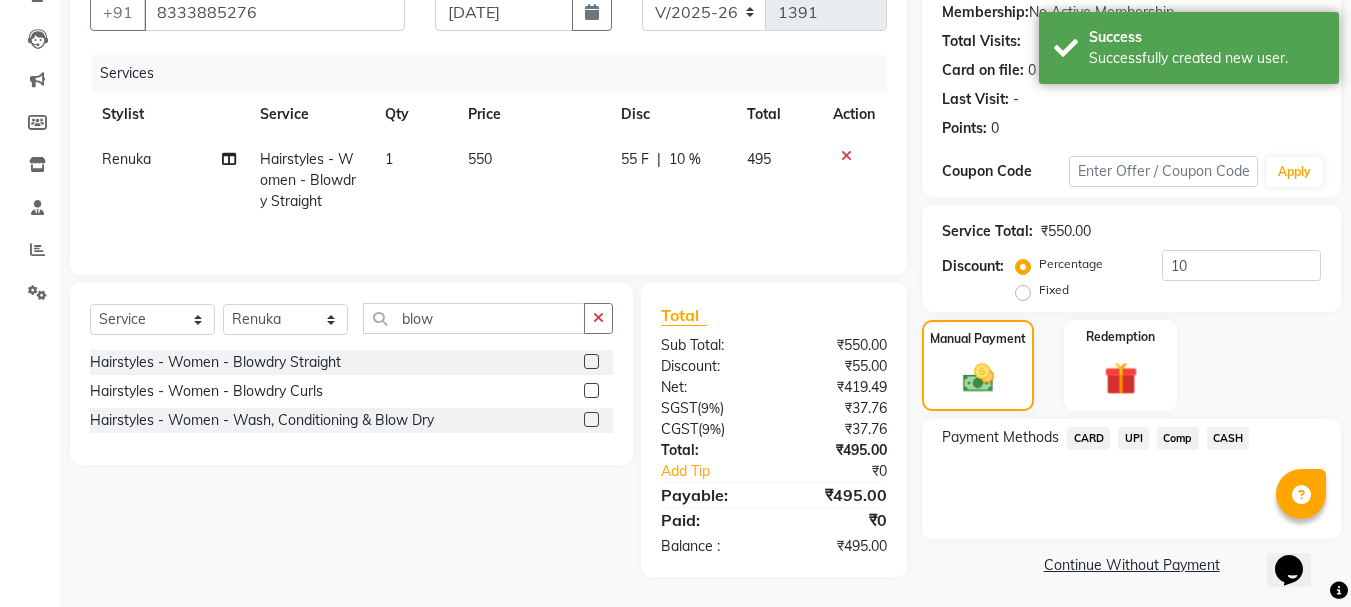 click on "UPI" 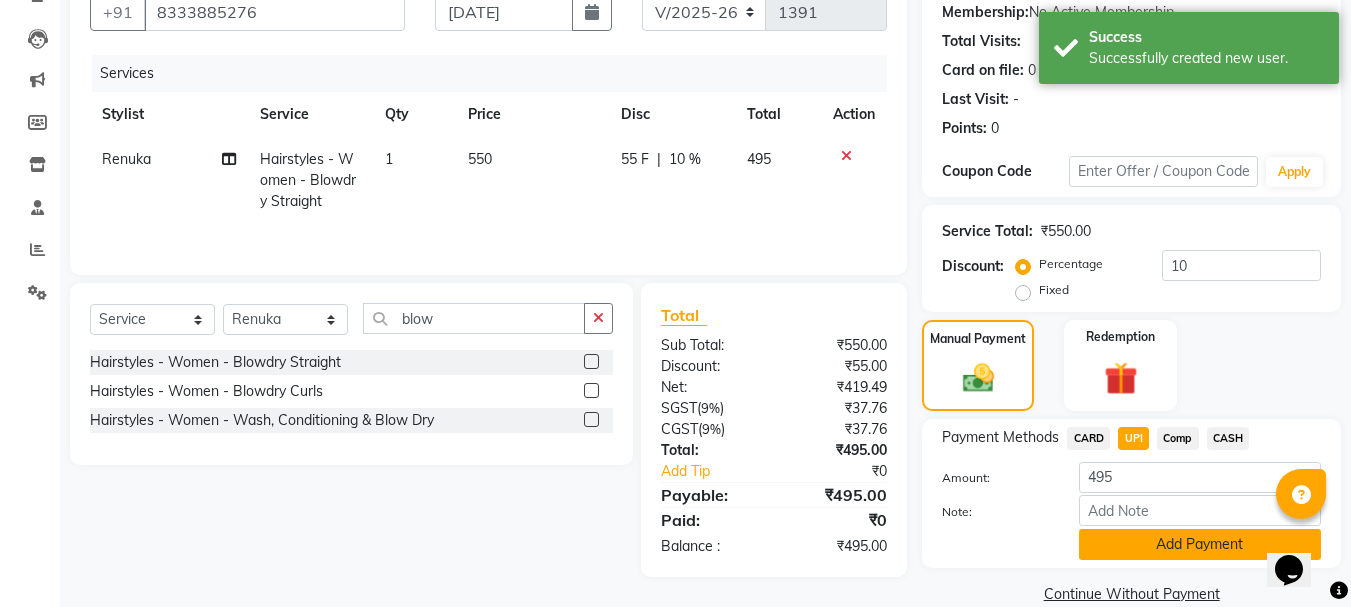 click on "Add Payment" 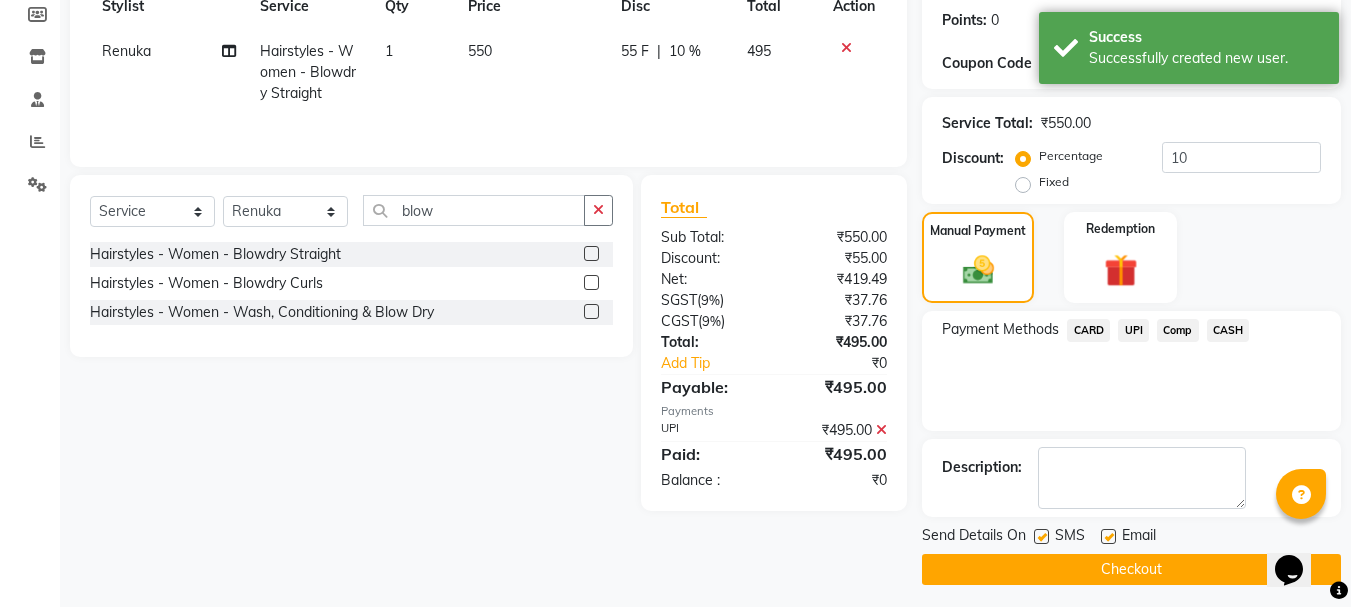 scroll, scrollTop: 309, scrollLeft: 0, axis: vertical 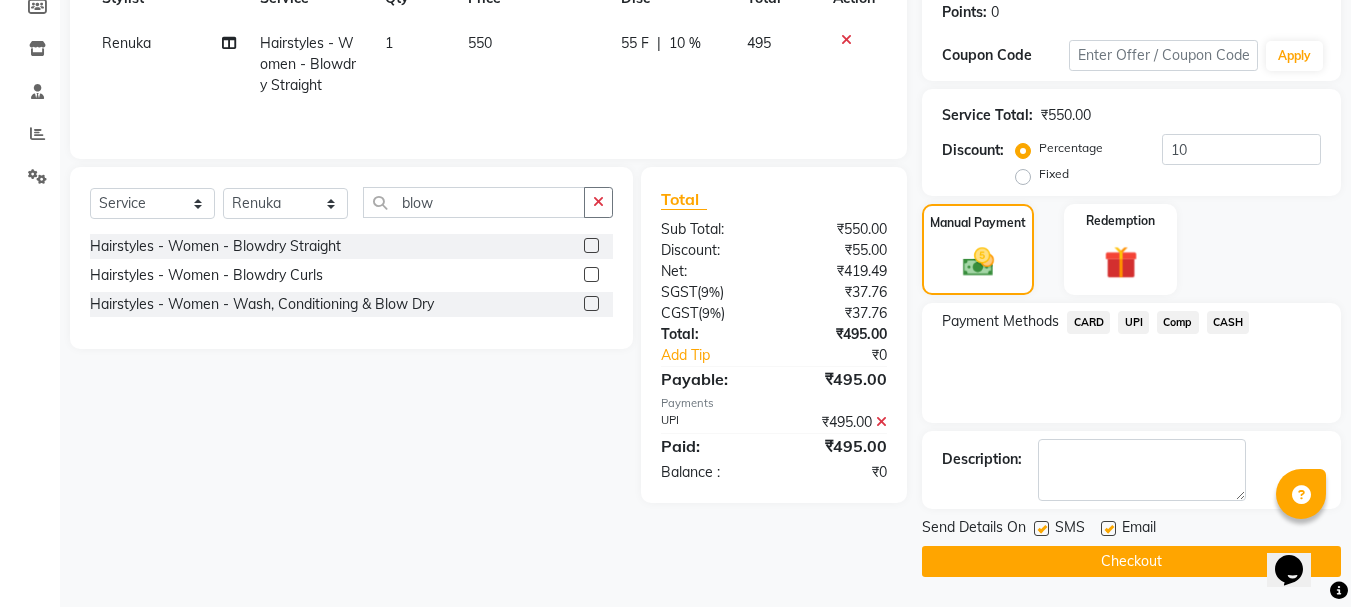 click on "Checkout" 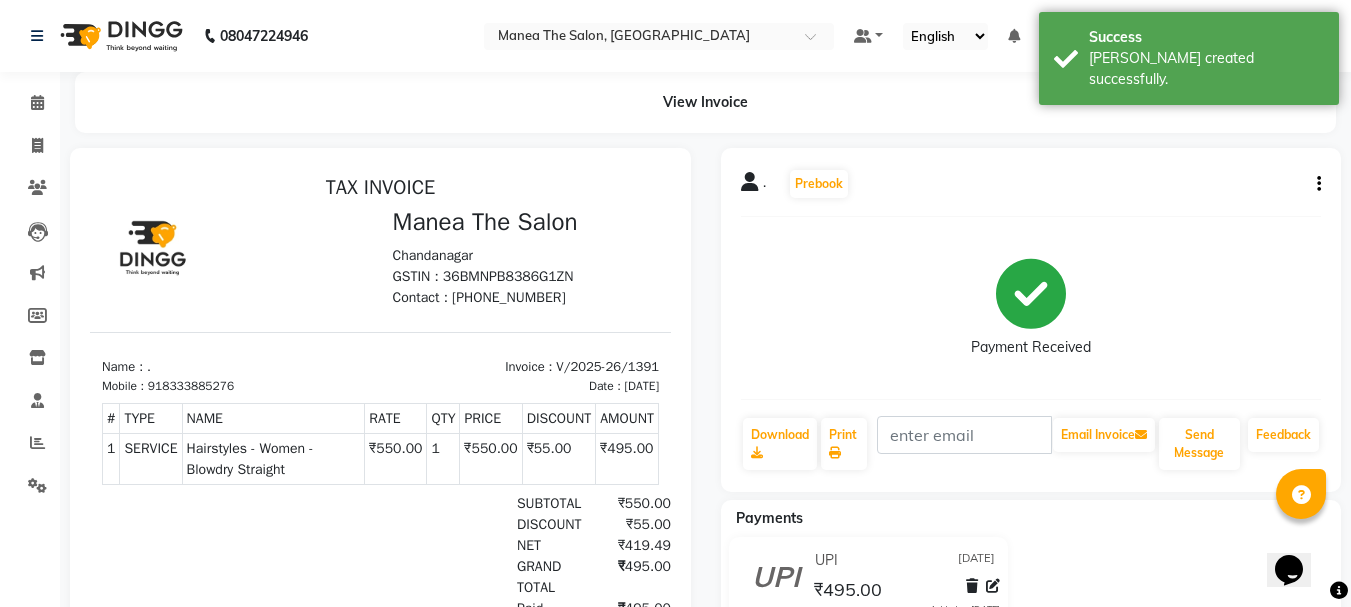 scroll, scrollTop: 0, scrollLeft: 0, axis: both 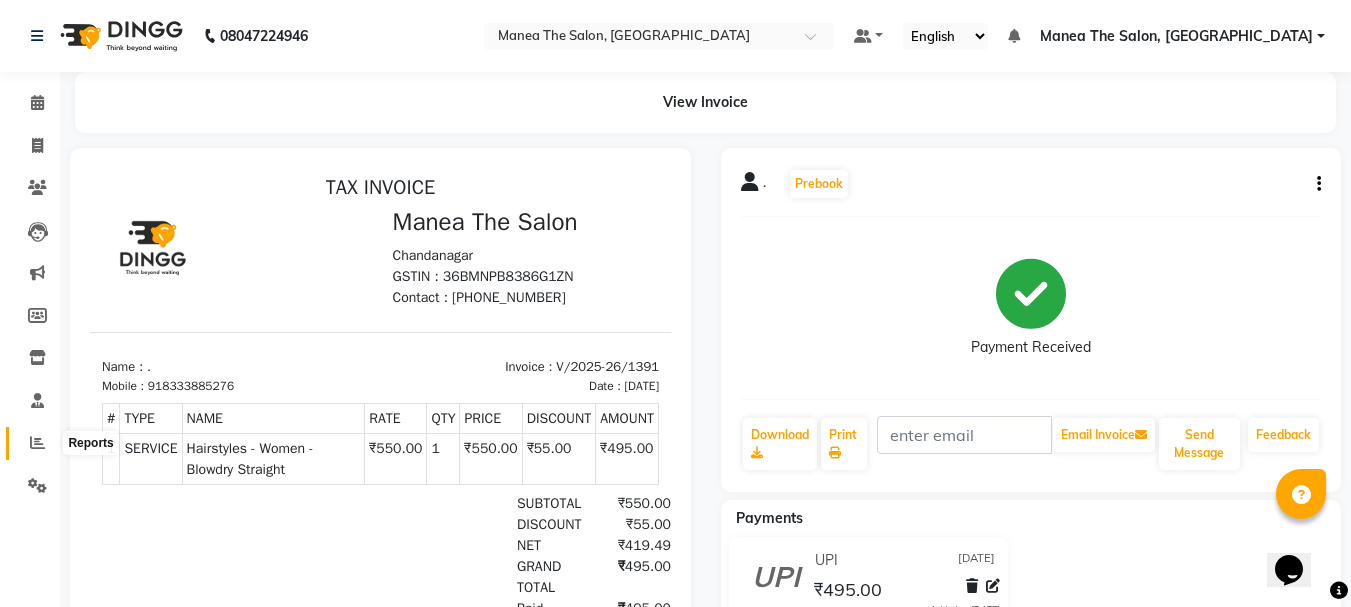 click 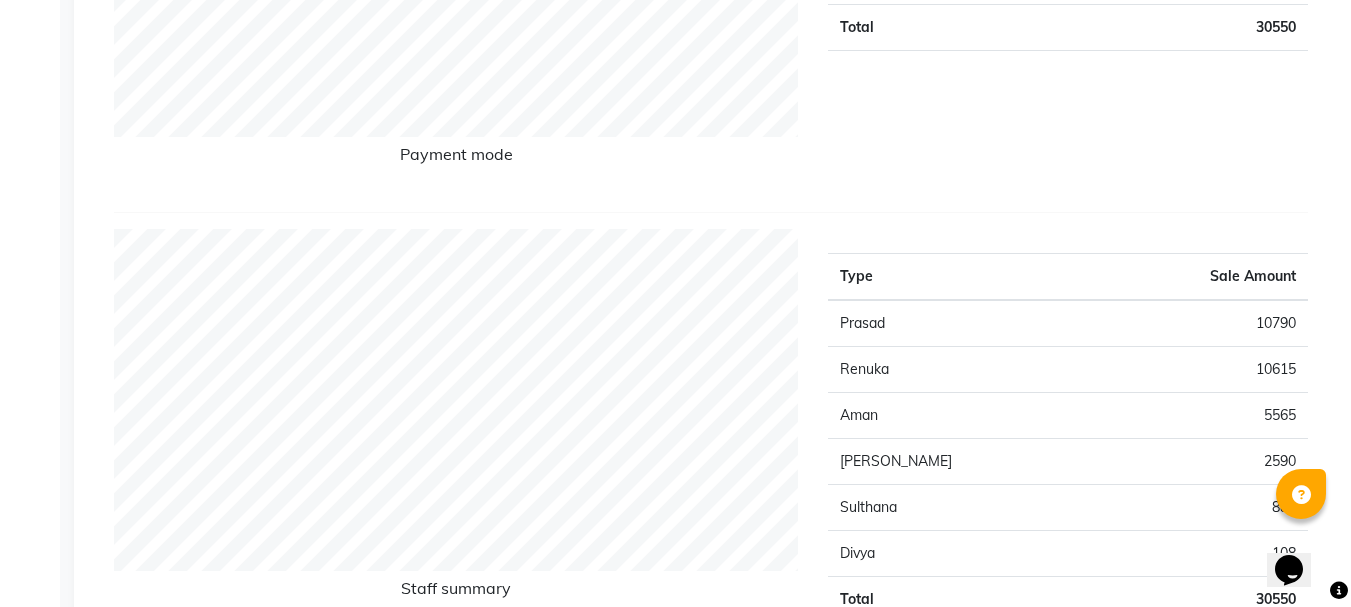 scroll, scrollTop: 600, scrollLeft: 0, axis: vertical 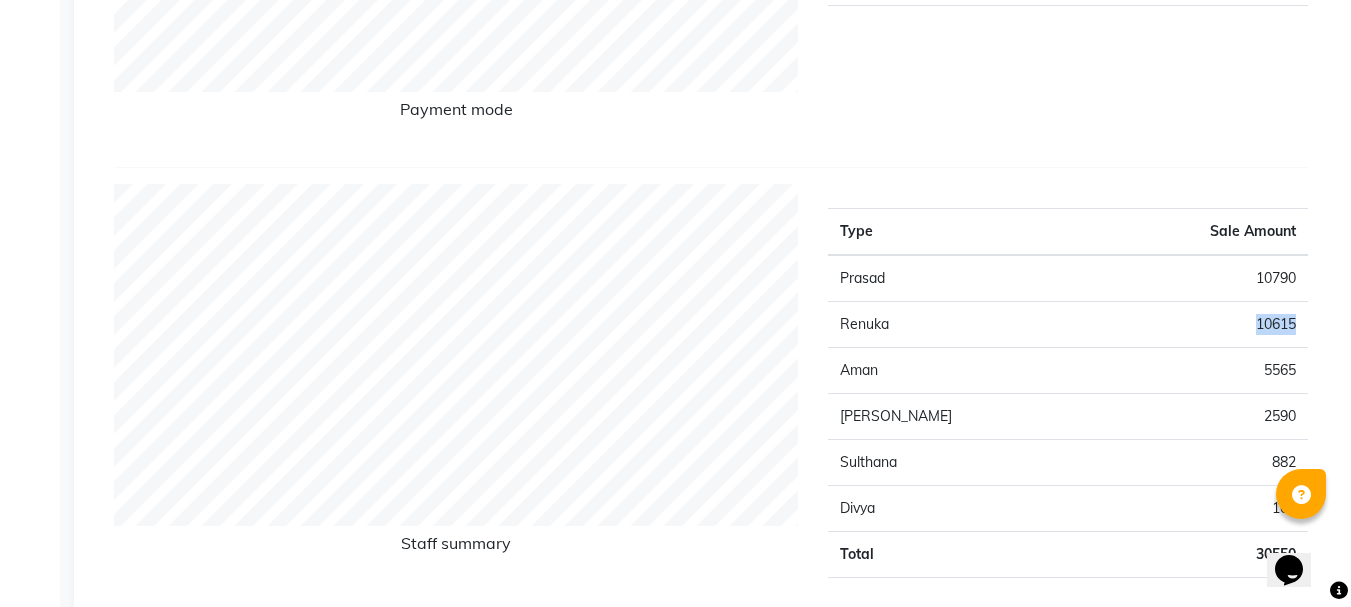 drag, startPoint x: 1299, startPoint y: 317, endPoint x: 1251, endPoint y: 327, distance: 49.0306 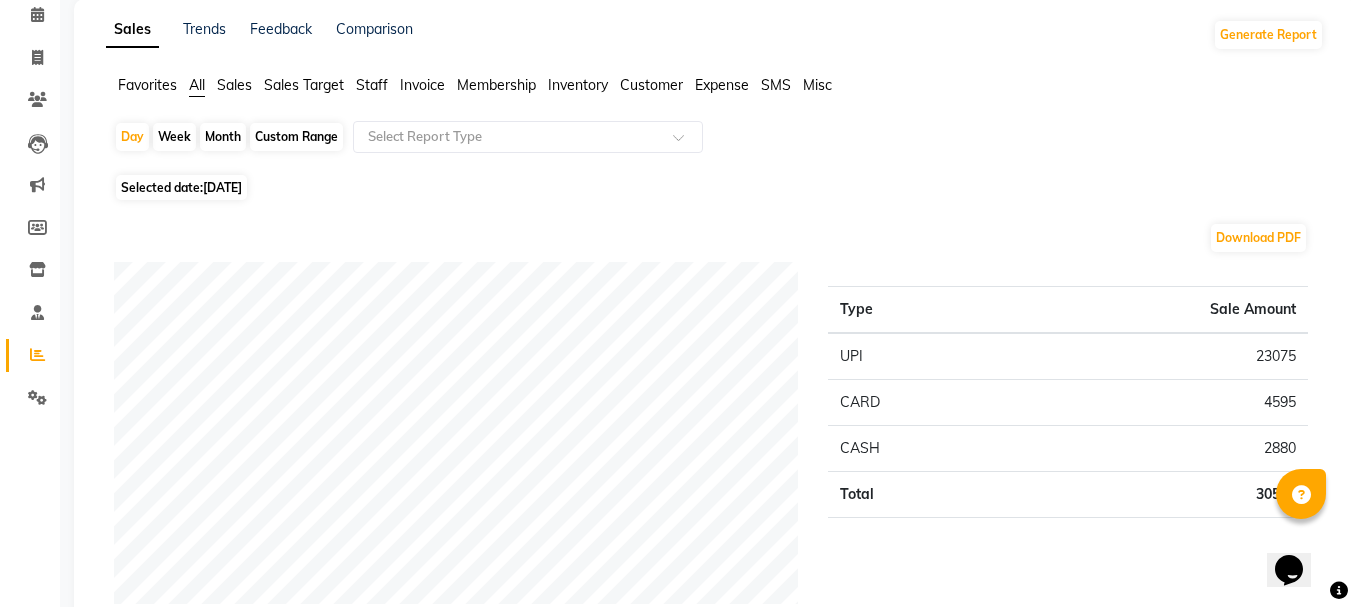 scroll, scrollTop: 0, scrollLeft: 0, axis: both 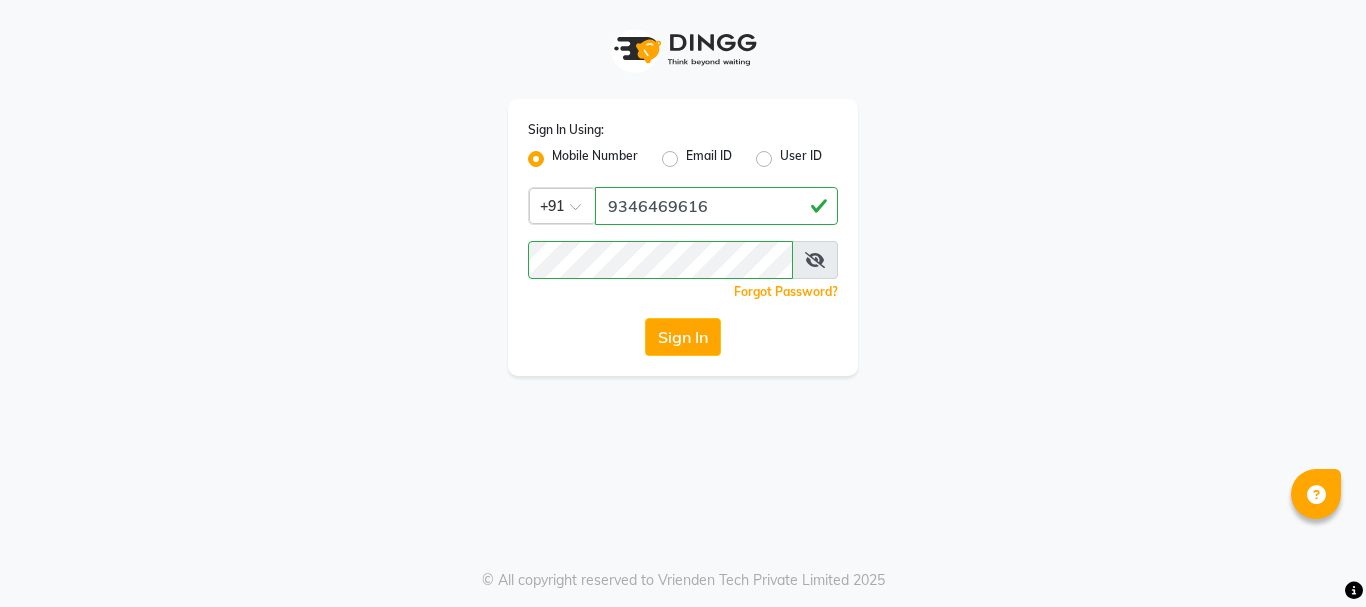 click on "Sign In Using: Mobile Number Email ID User ID Country Code × [PHONE_NUMBER]  Remember me Forgot Password?  Sign In   © All copyright reserved to Vrienden Tech Private Limited 2025" at bounding box center [683, 303] 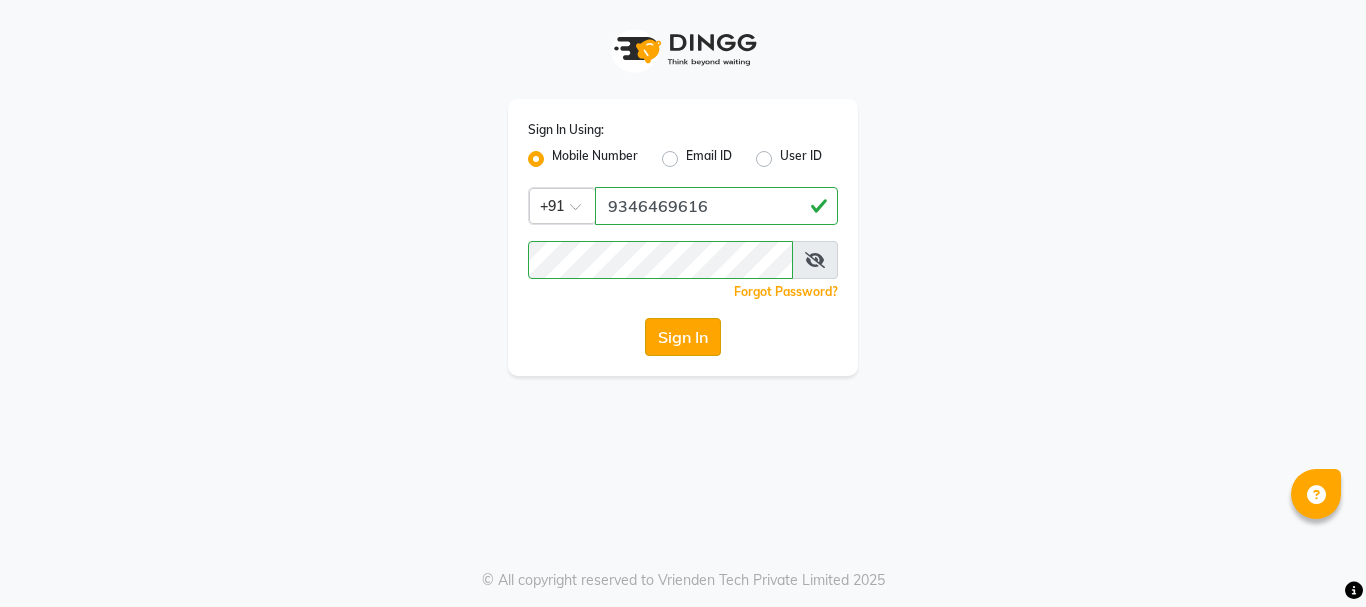 click on "Sign In" 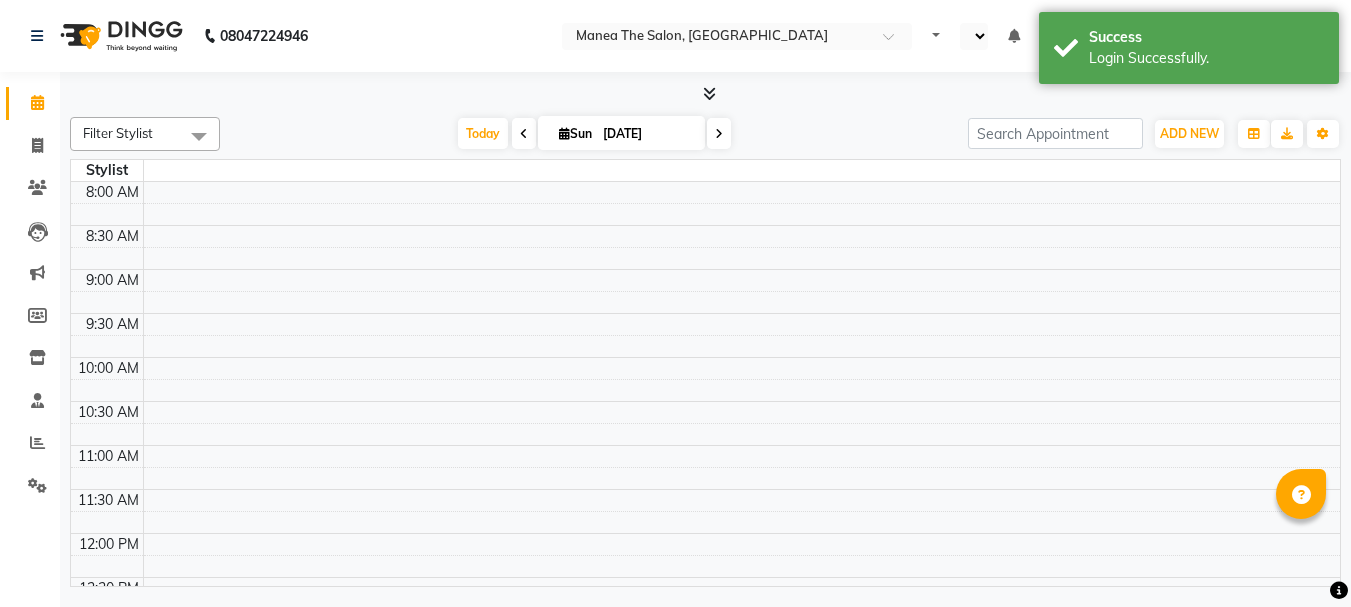 select on "en" 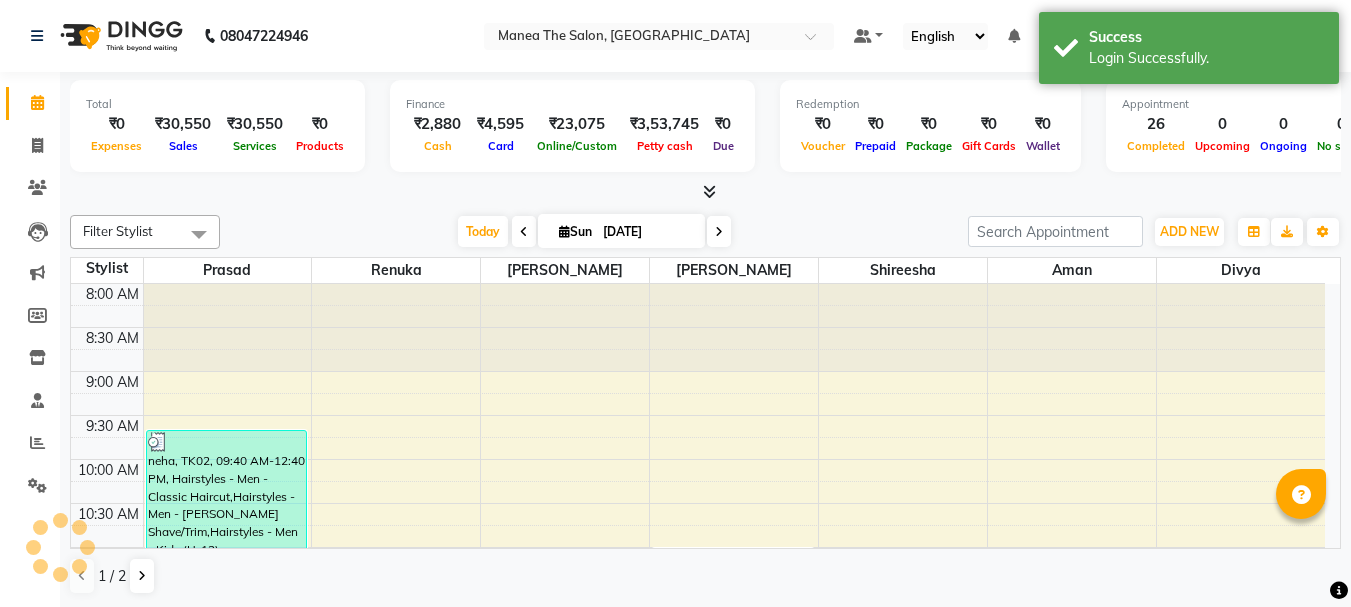 scroll, scrollTop: 0, scrollLeft: 0, axis: both 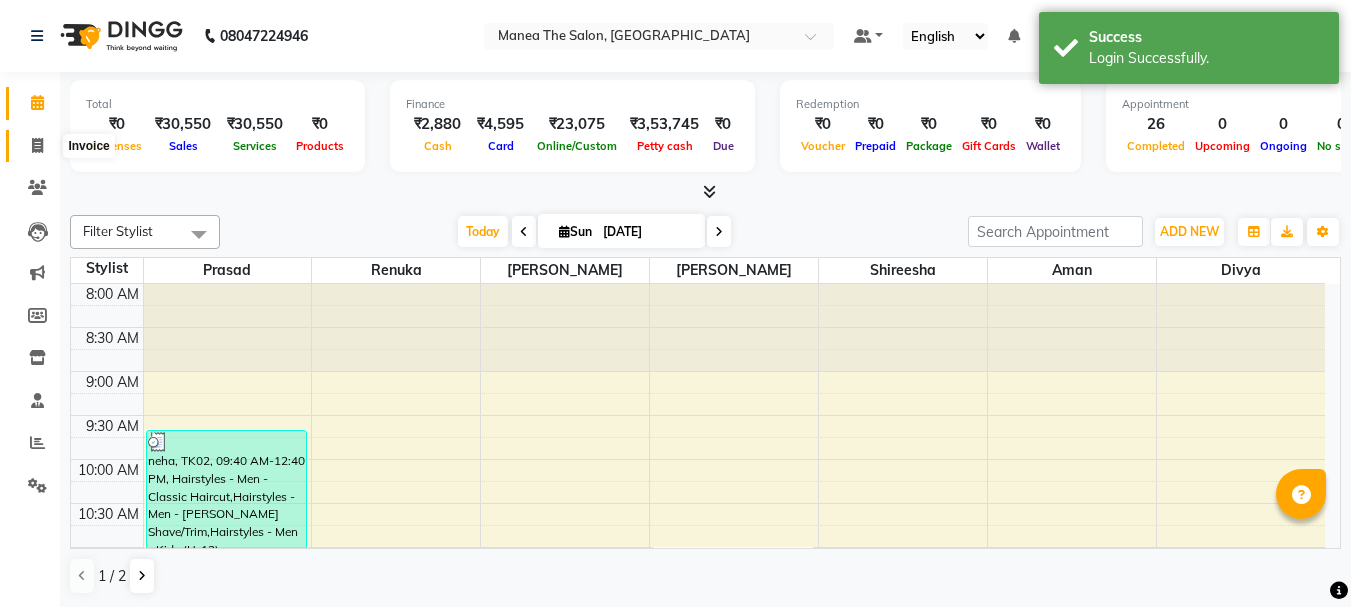 click 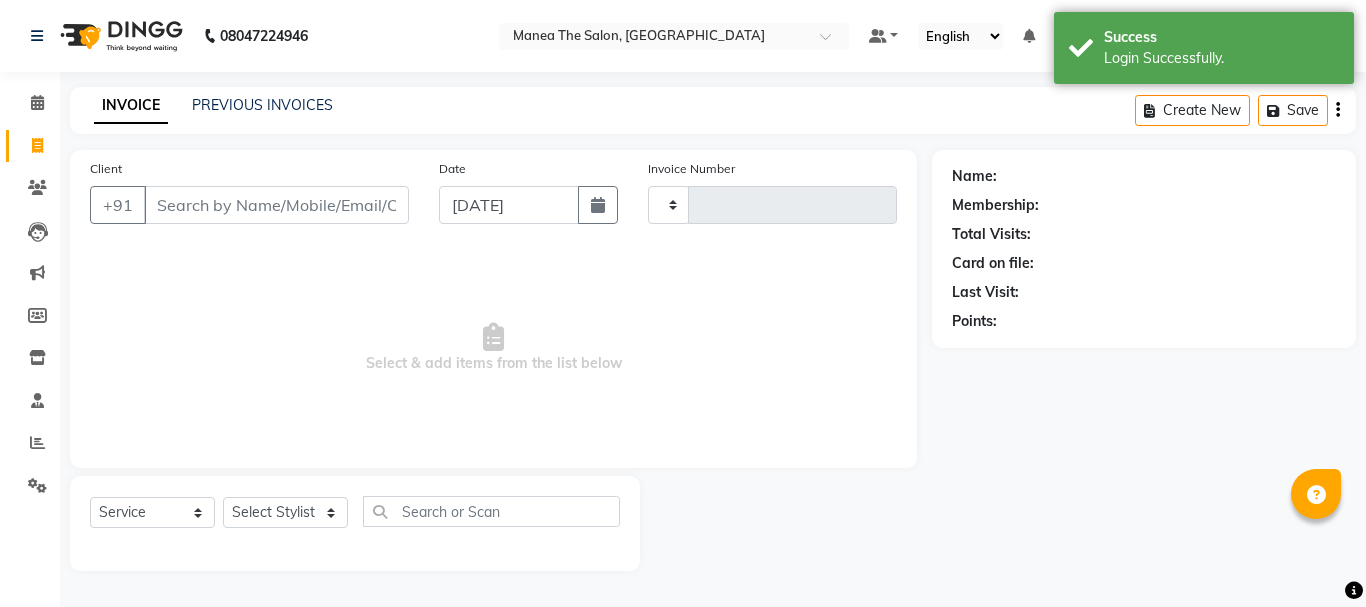 type on "1392" 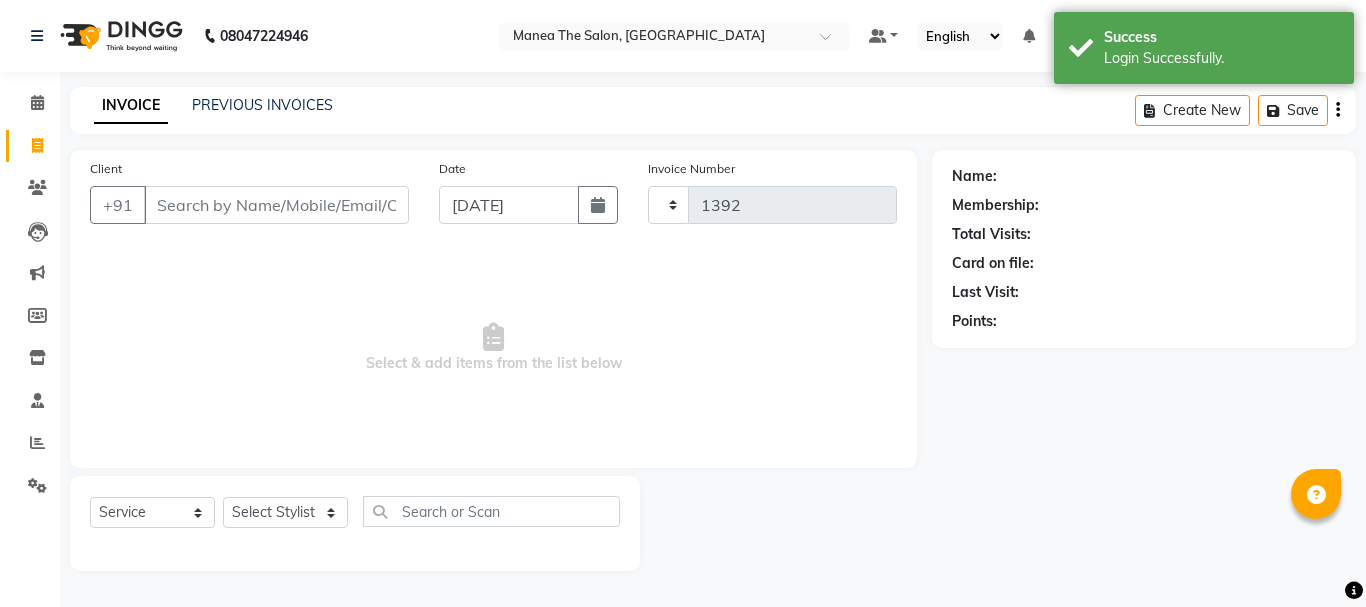 select on "7351" 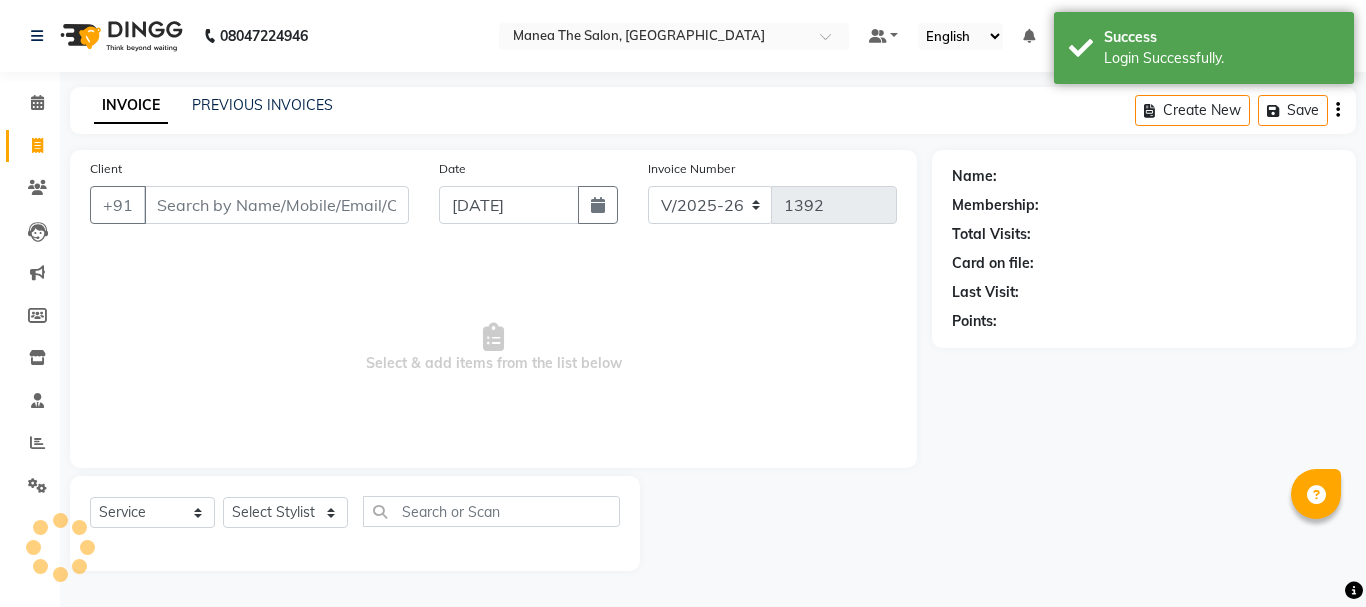 click on "Client" at bounding box center [276, 205] 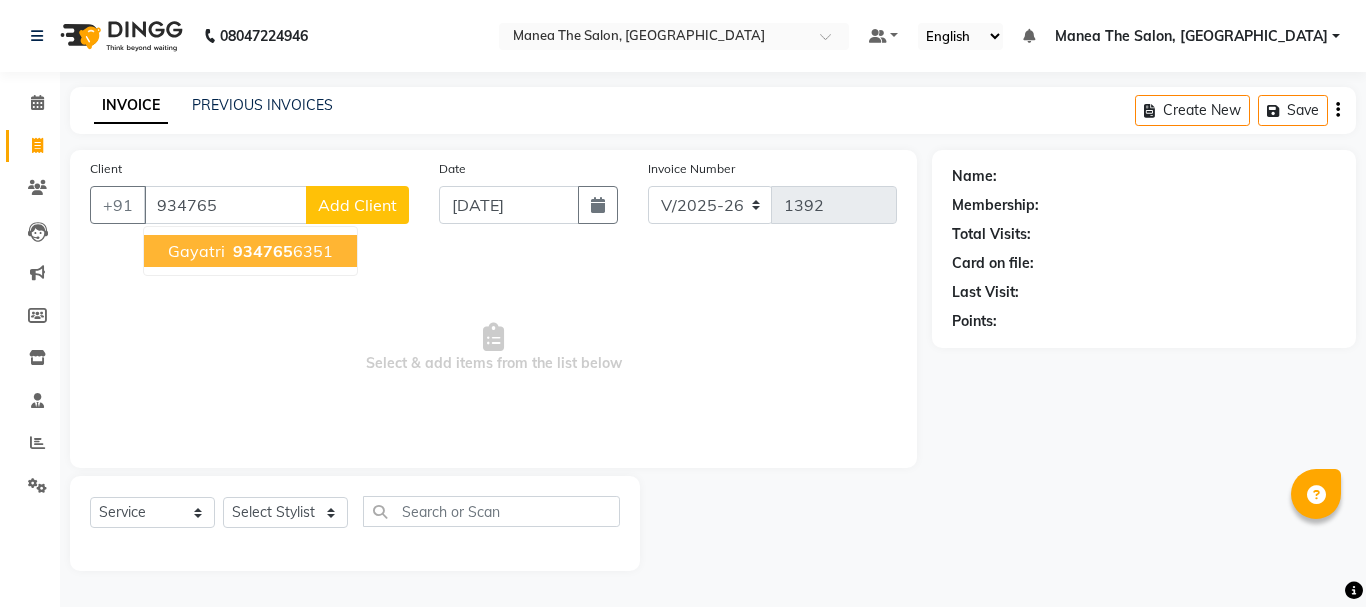 click on "934765 6351" at bounding box center (281, 251) 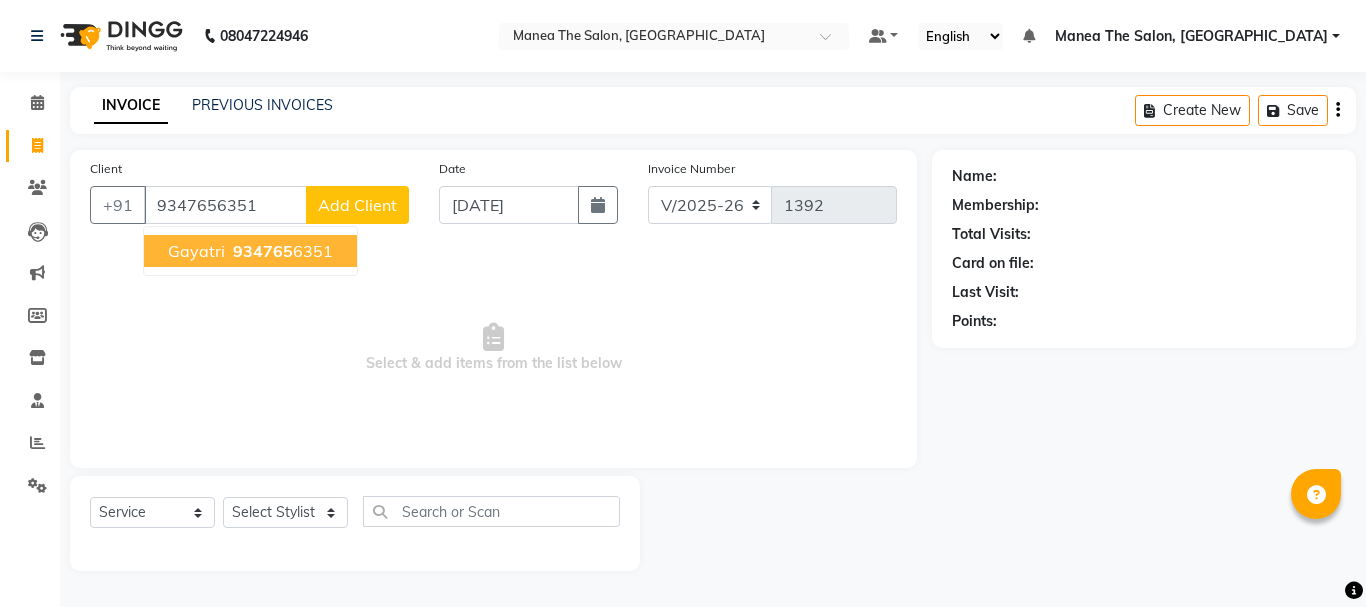 type on "9347656351" 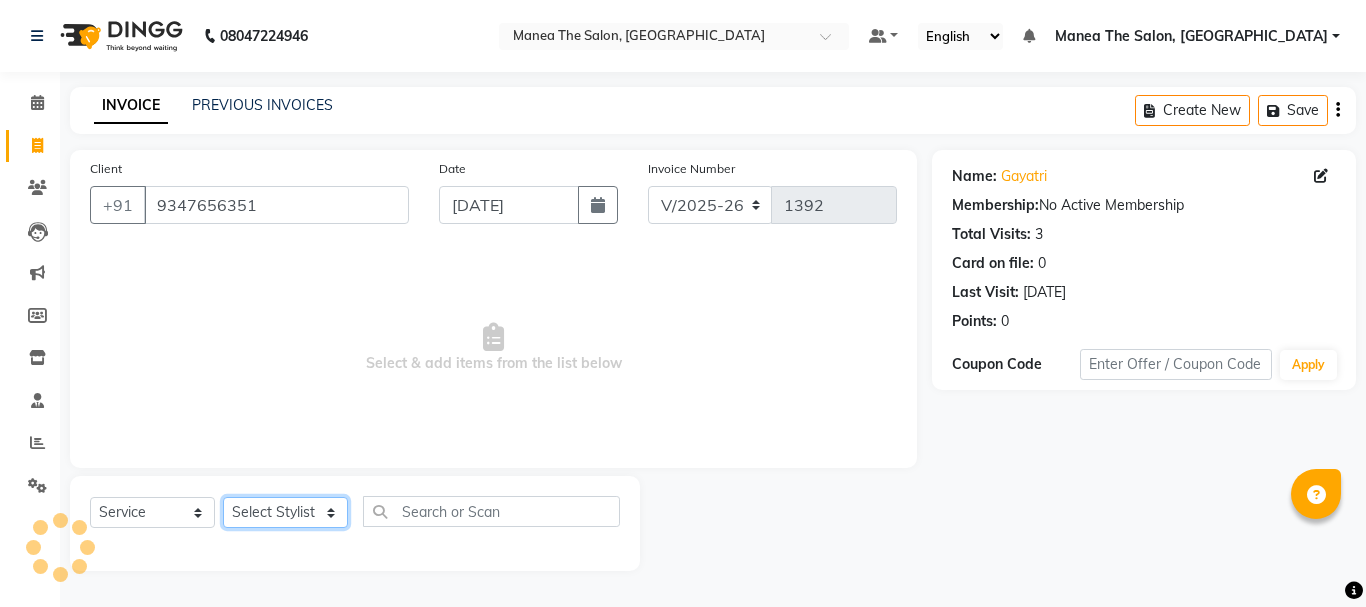 click on "Select Stylist [PERSON_NAME] Divya [PERSON_NAME] Renuka [PERSON_NAME]" 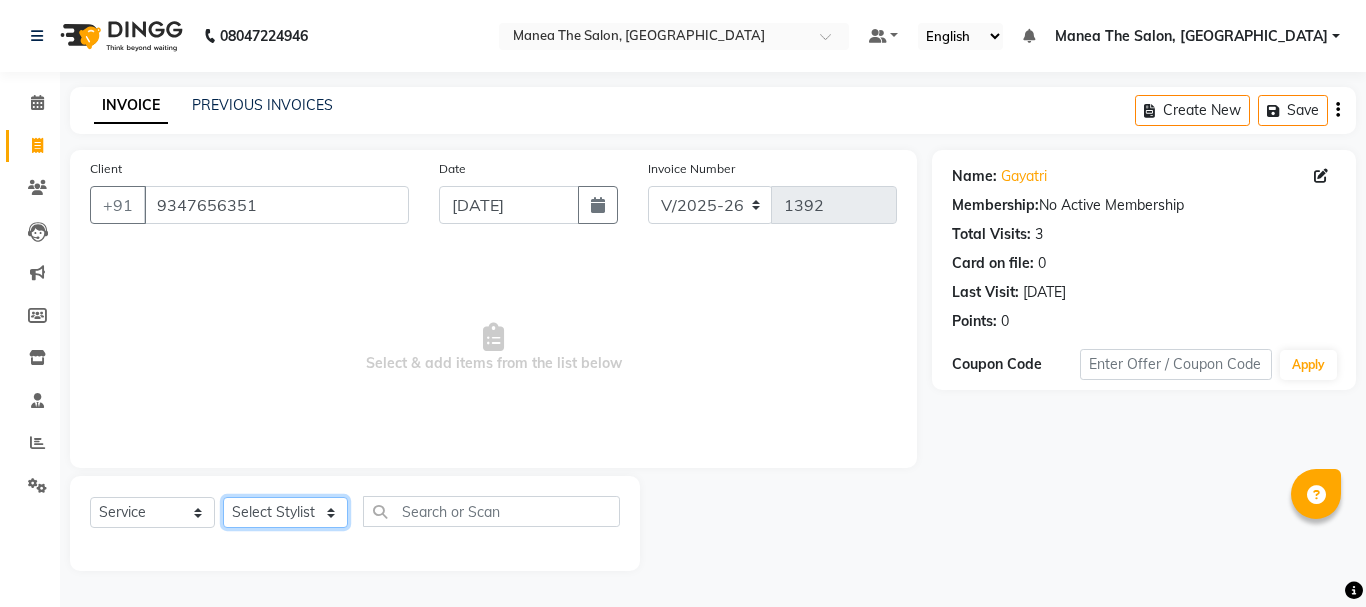 select on "63577" 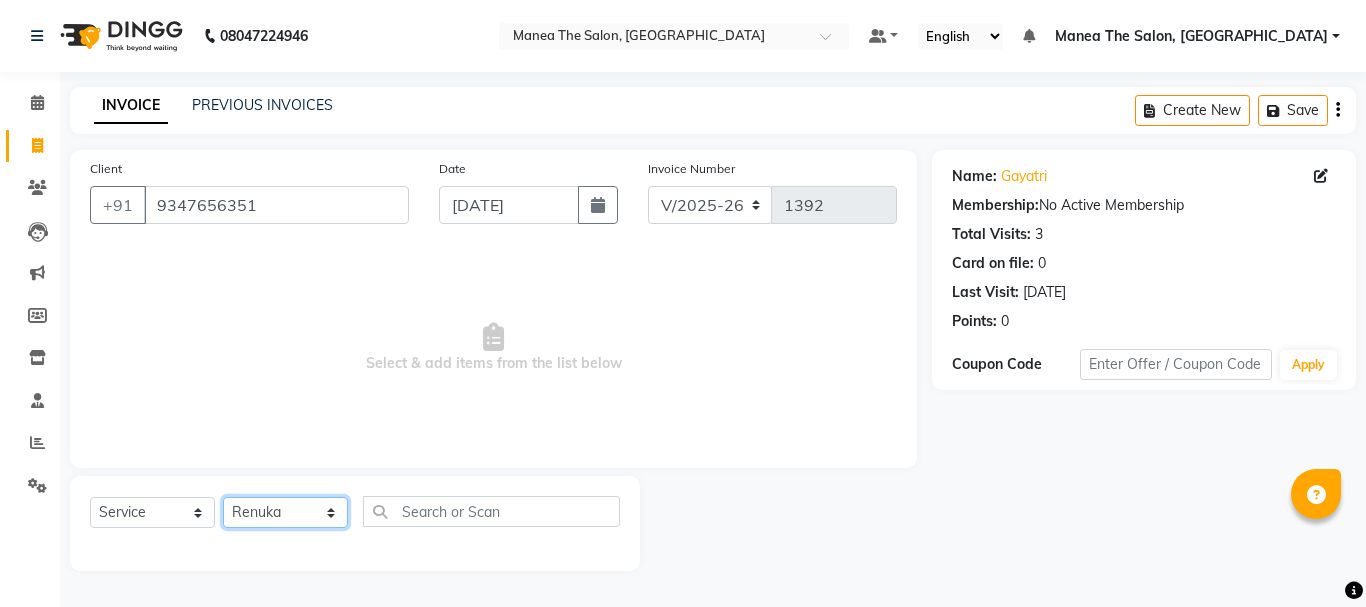 click on "Select Stylist [PERSON_NAME] Divya [PERSON_NAME] Renuka [PERSON_NAME]" 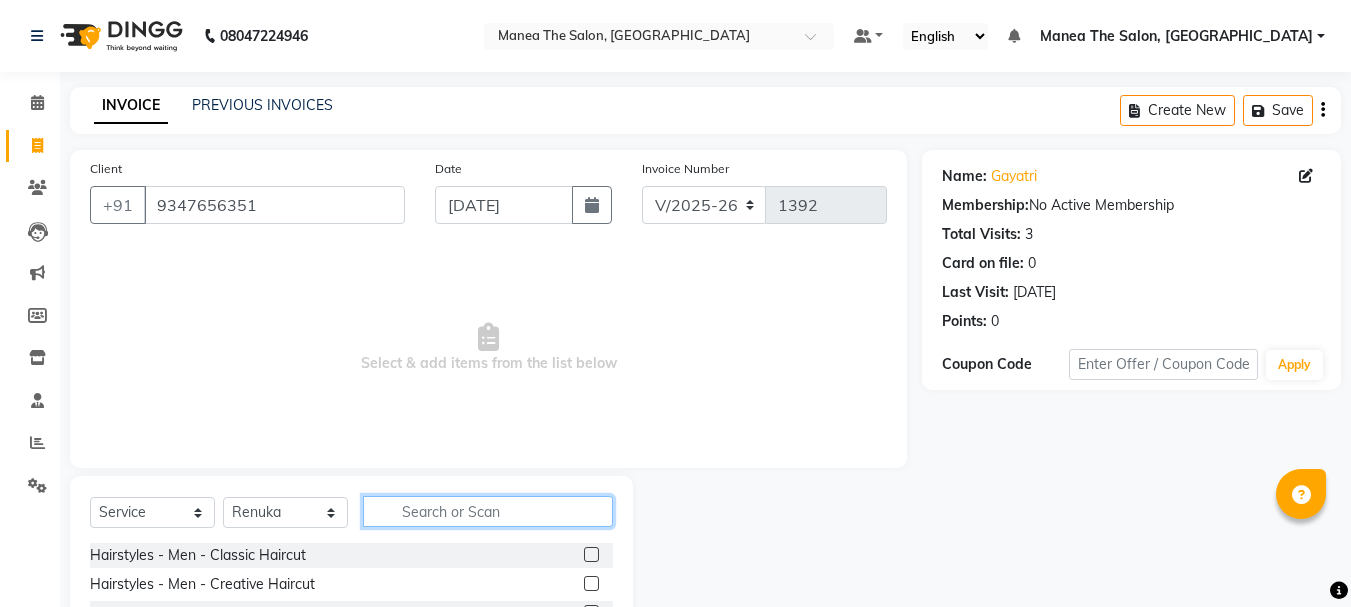 click 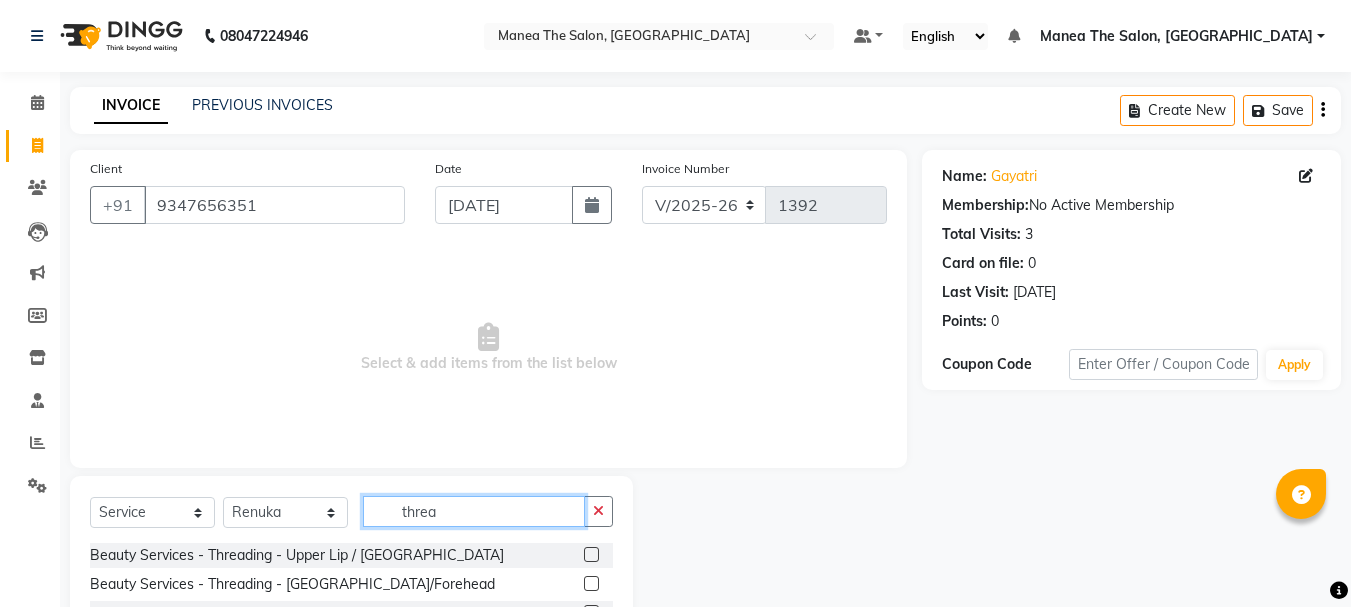 type on "threa" 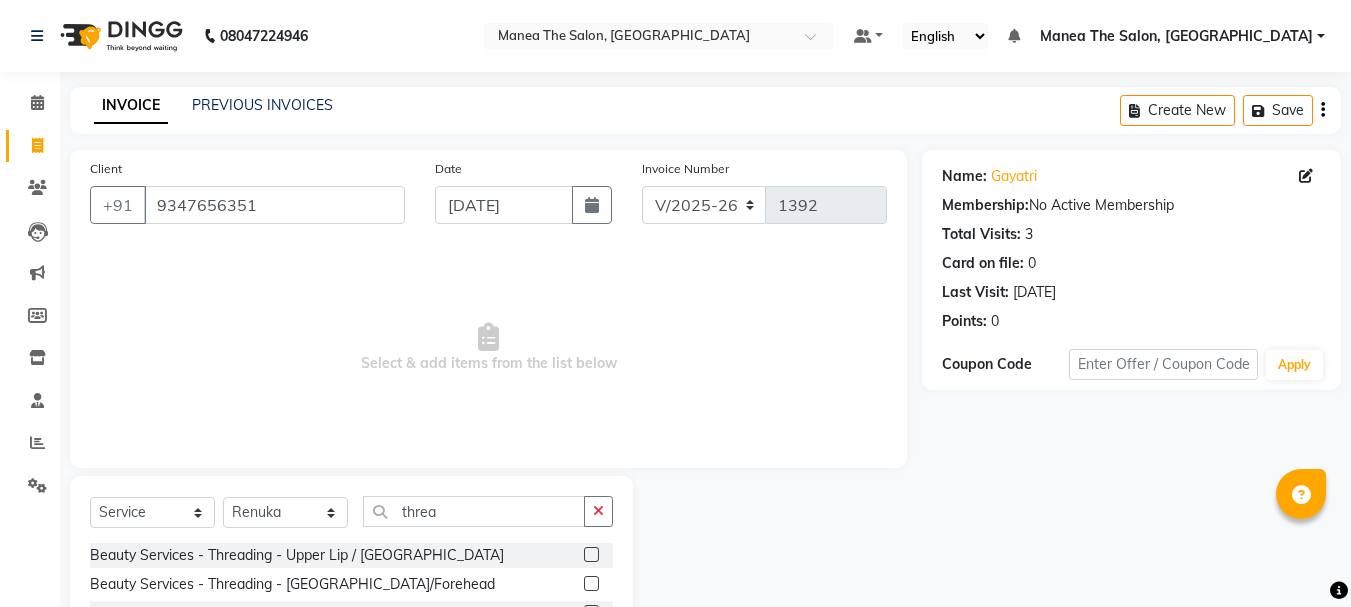 click 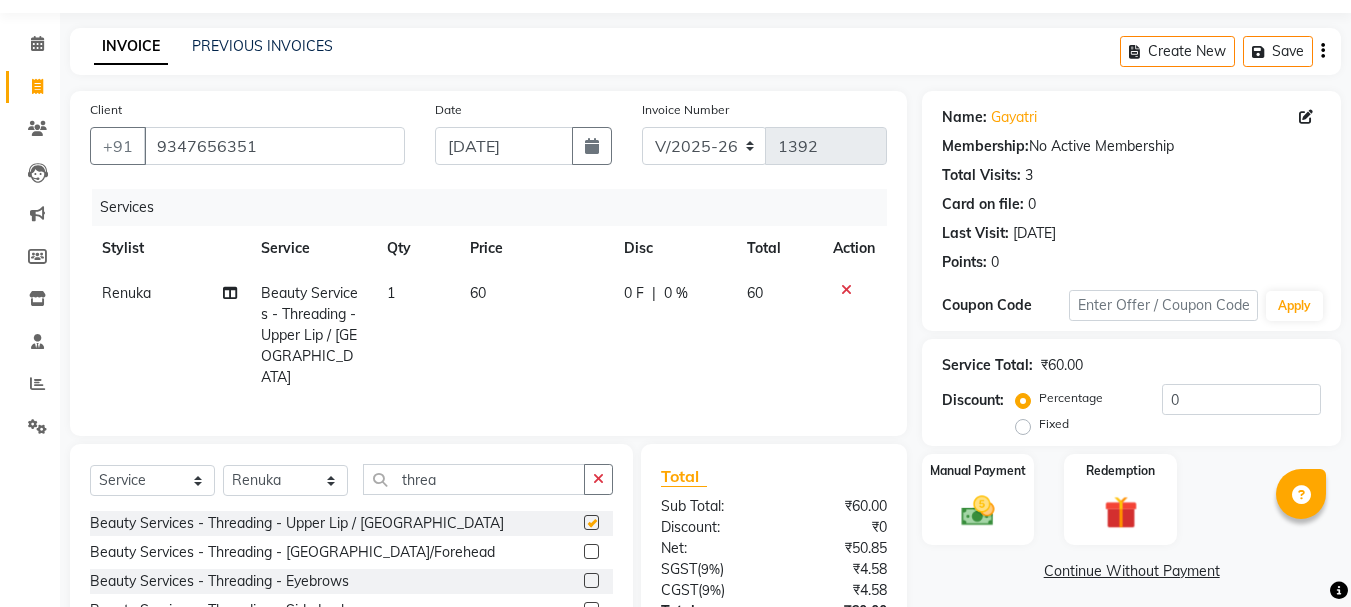 checkbox on "false" 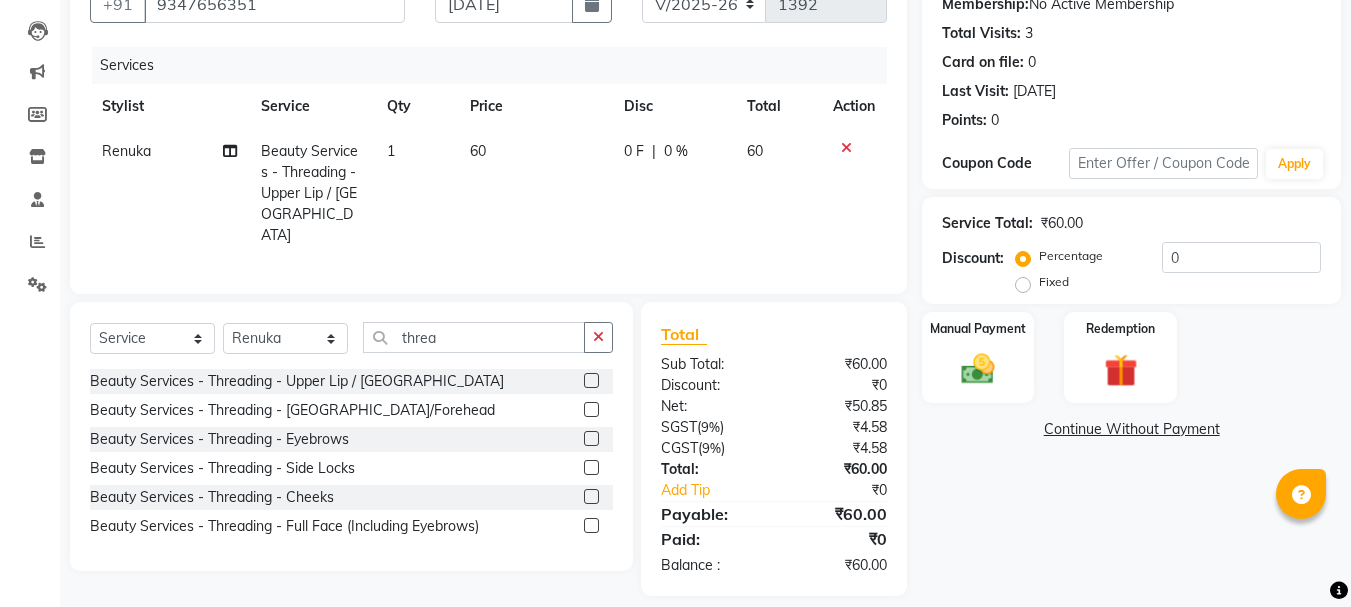 scroll, scrollTop: 214, scrollLeft: 0, axis: vertical 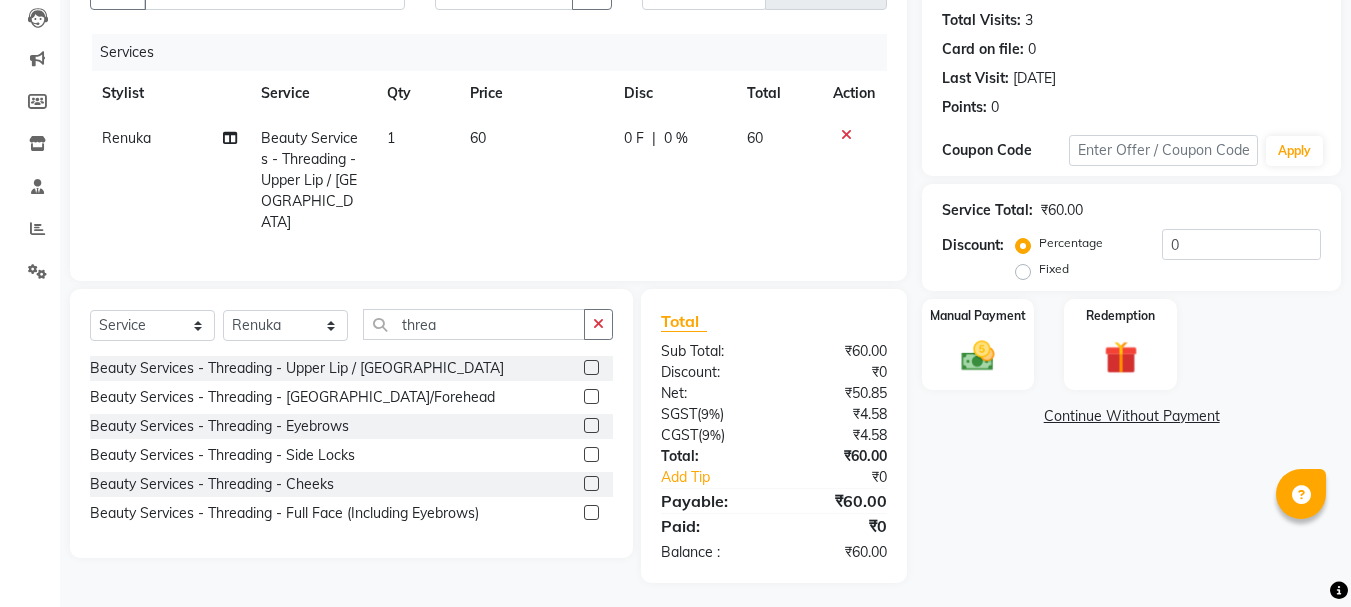 click 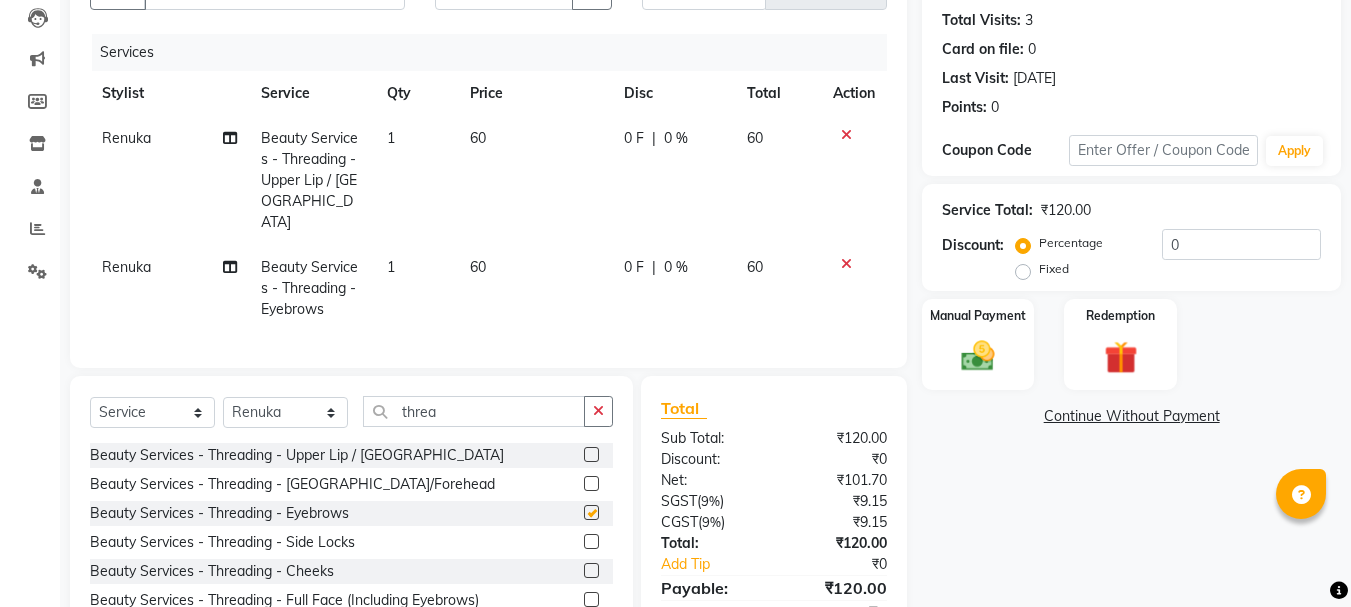 checkbox on "false" 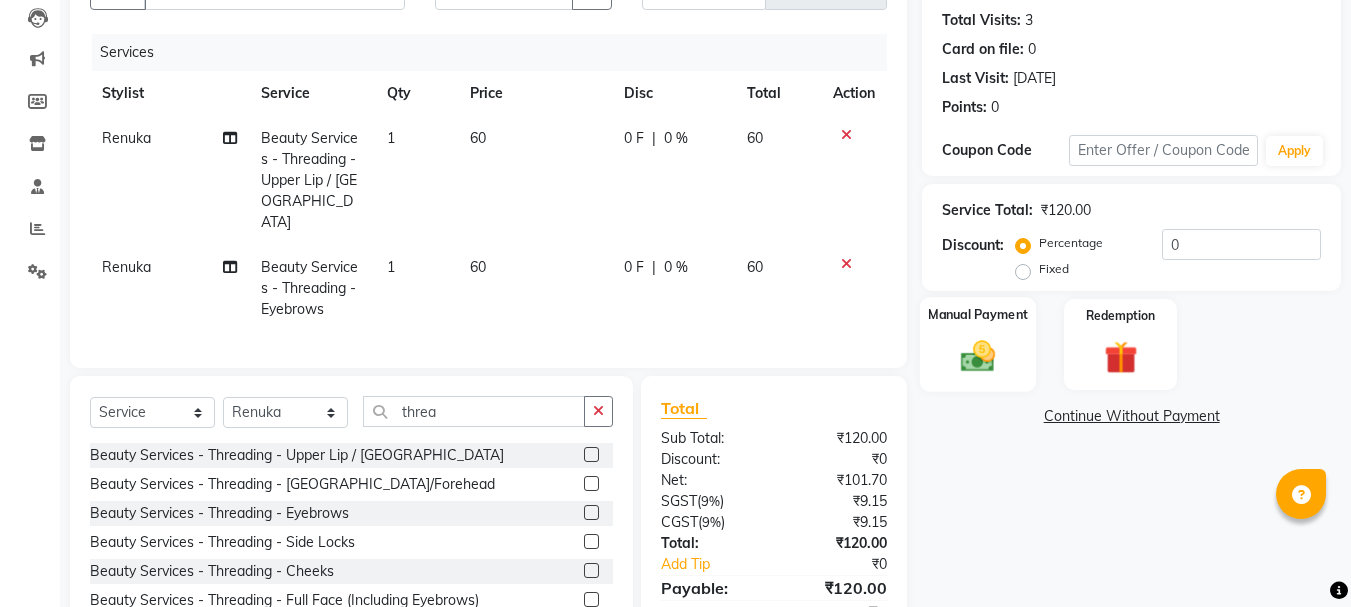 click 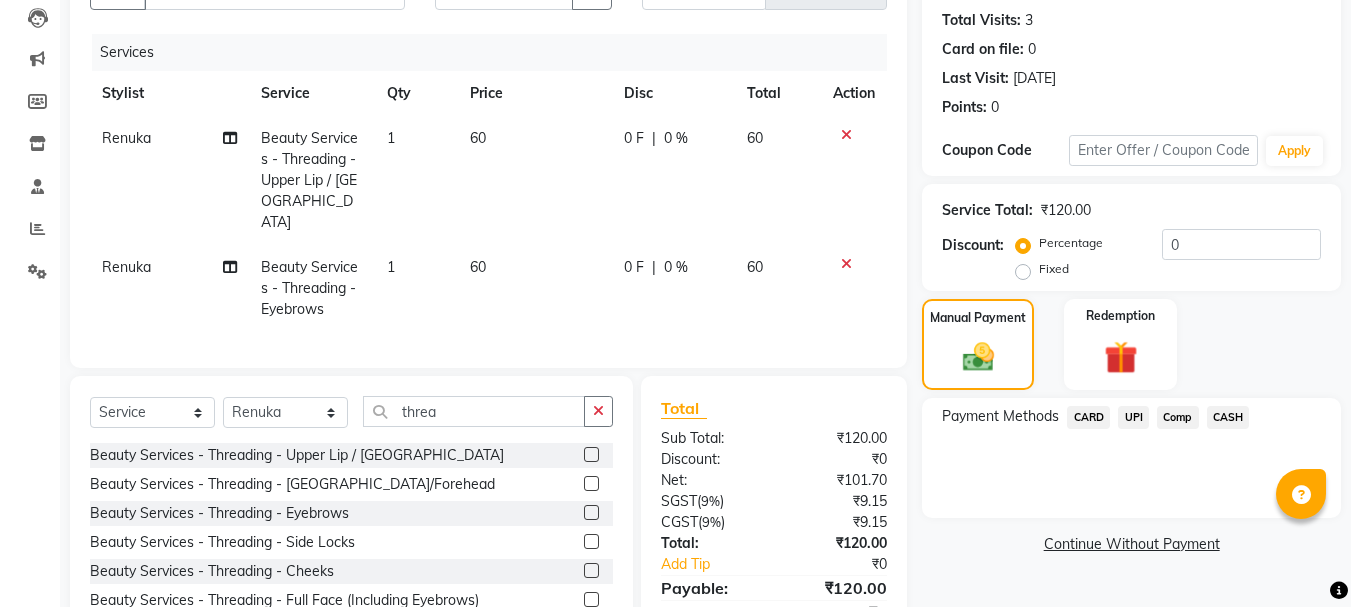 click on "UPI" 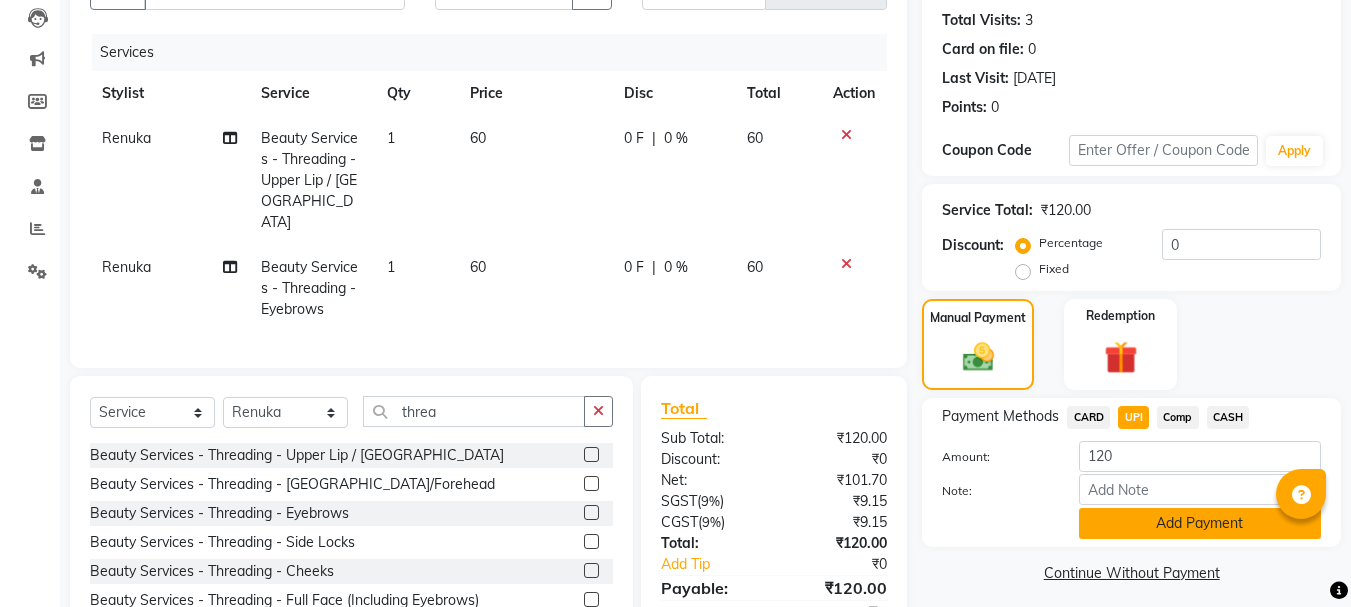 click on "Add Payment" 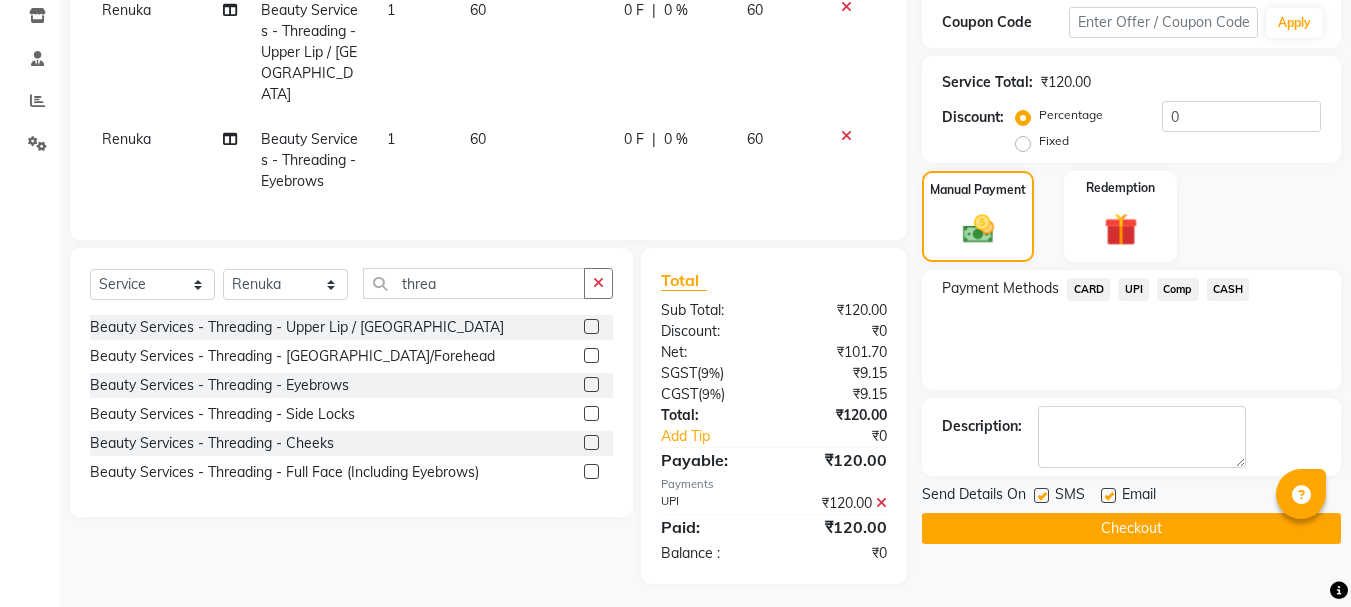scroll, scrollTop: 343, scrollLeft: 0, axis: vertical 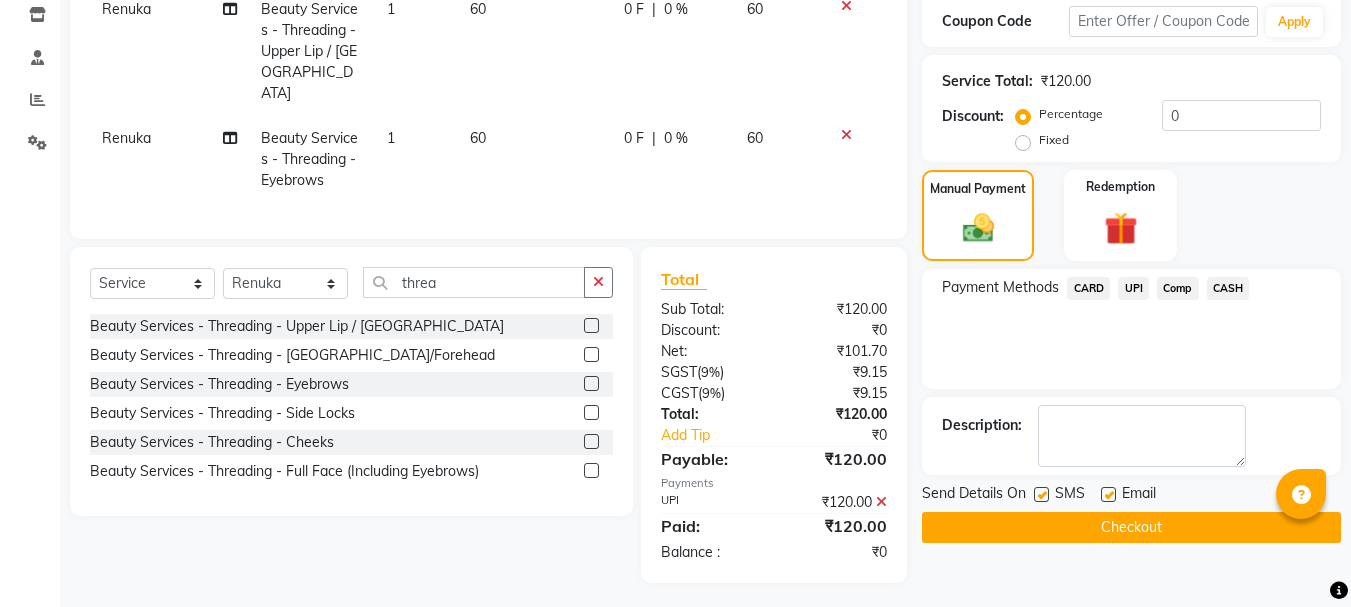 click on "Checkout" 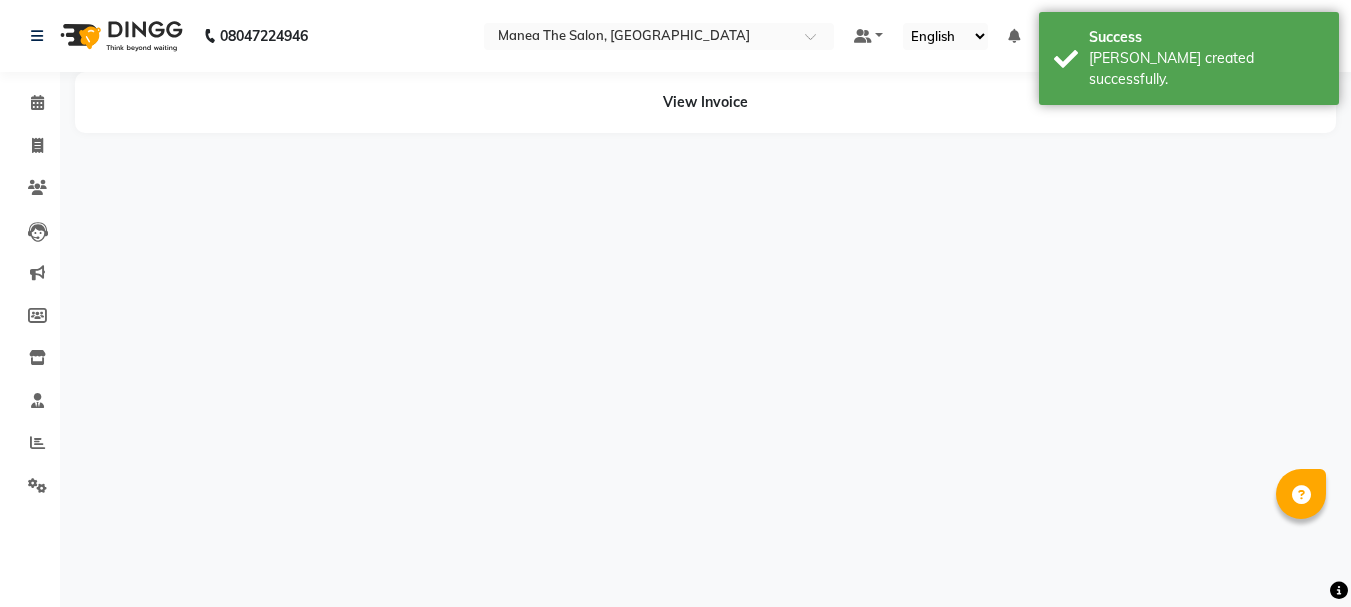 scroll, scrollTop: 0, scrollLeft: 0, axis: both 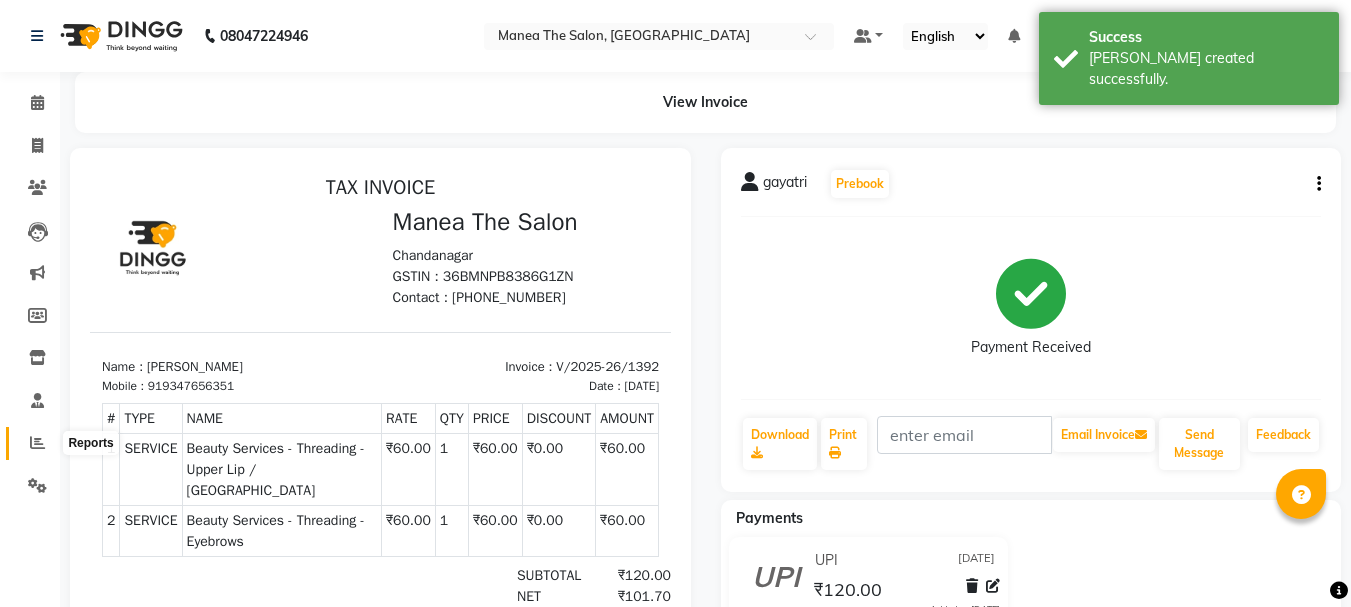 click 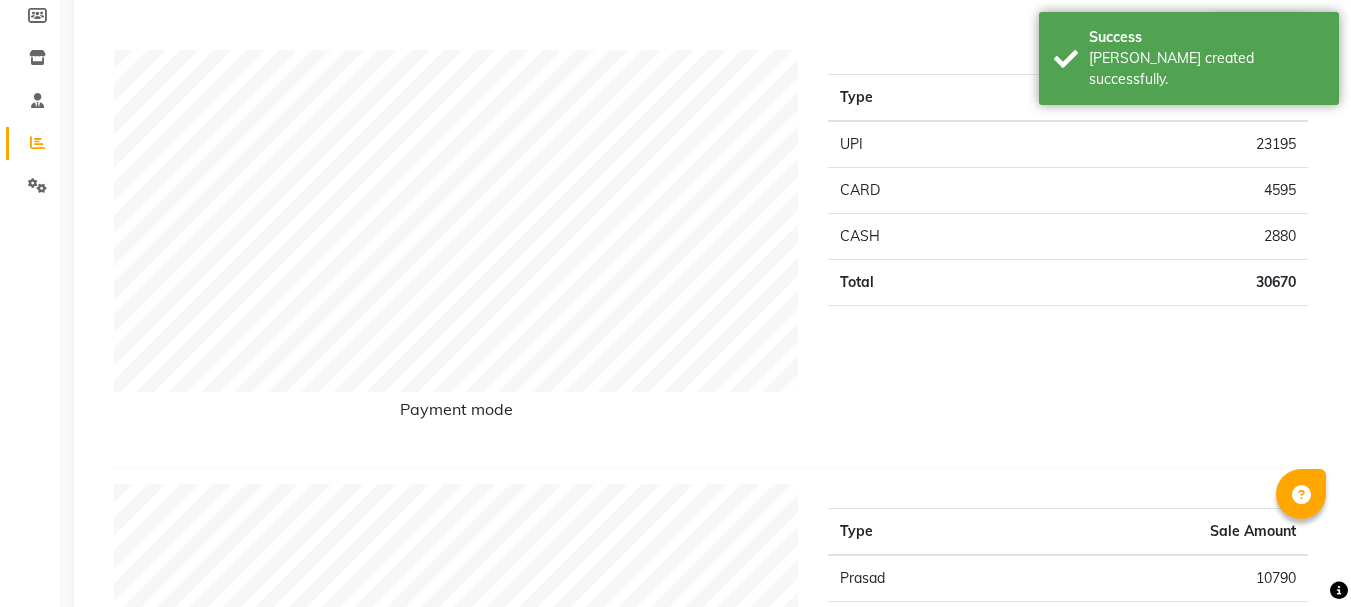 scroll, scrollTop: 200, scrollLeft: 0, axis: vertical 